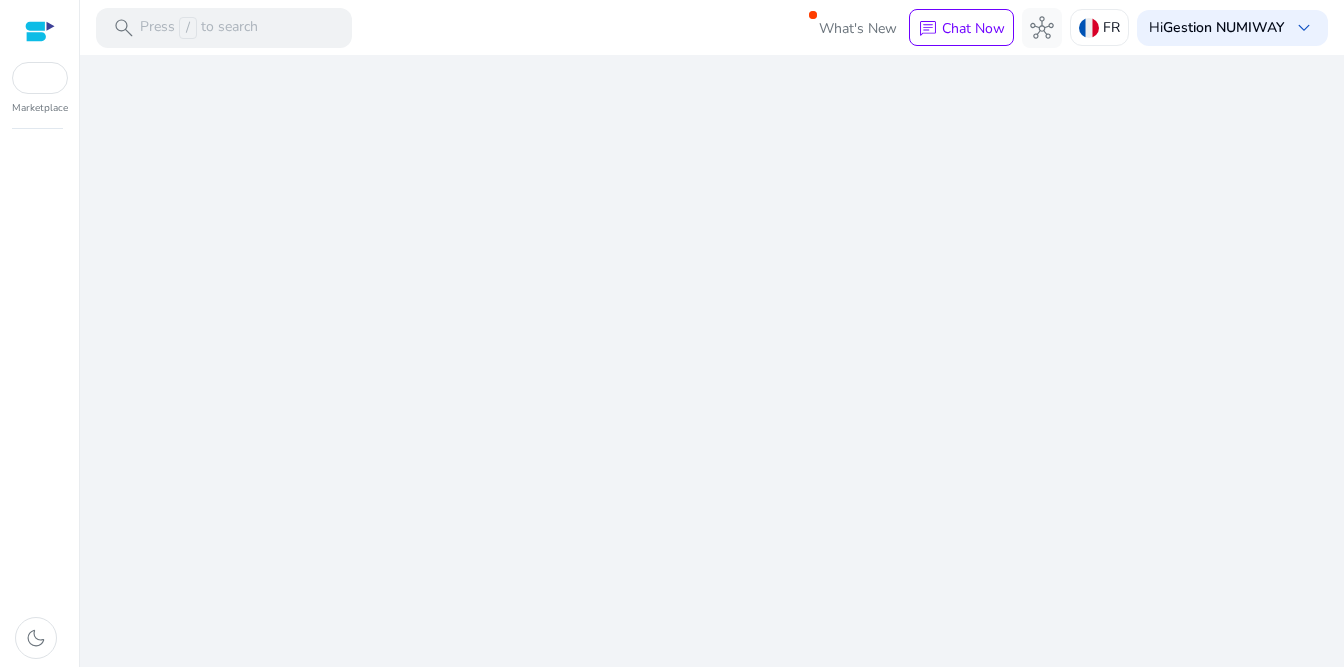 scroll, scrollTop: 0, scrollLeft: 0, axis: both 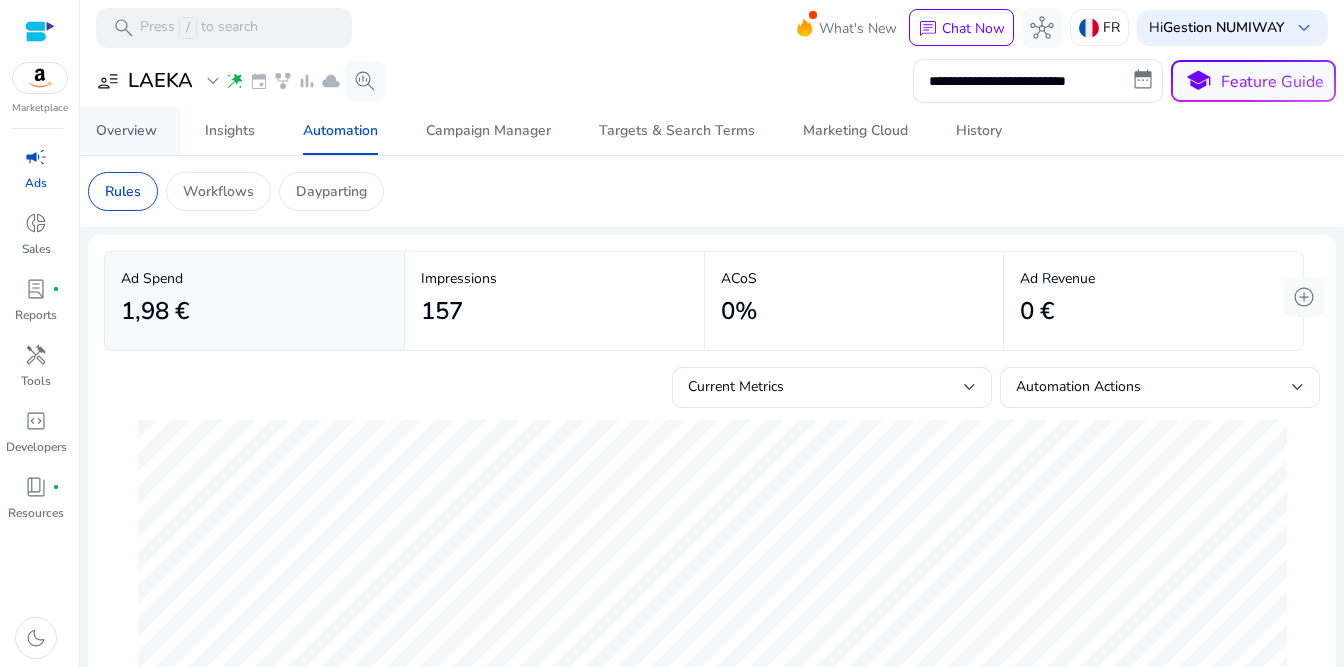 click on "Overview" at bounding box center (126, 131) 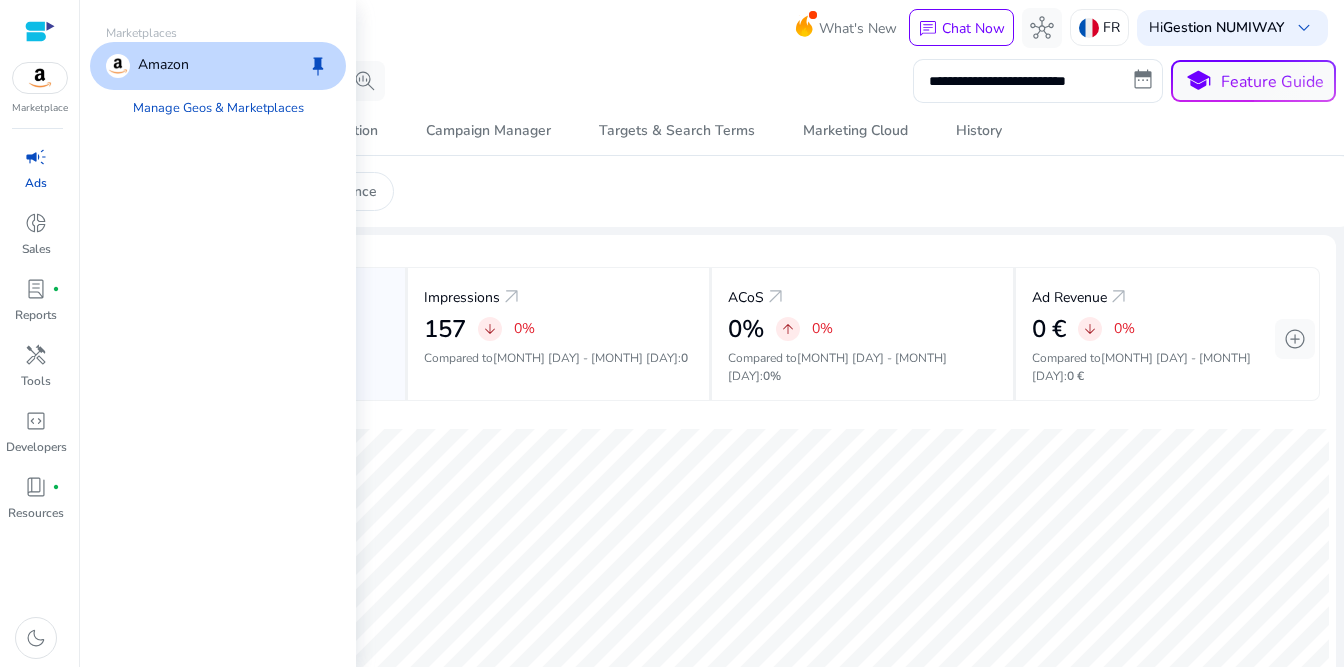 click on "Amazon" at bounding box center [163, 66] 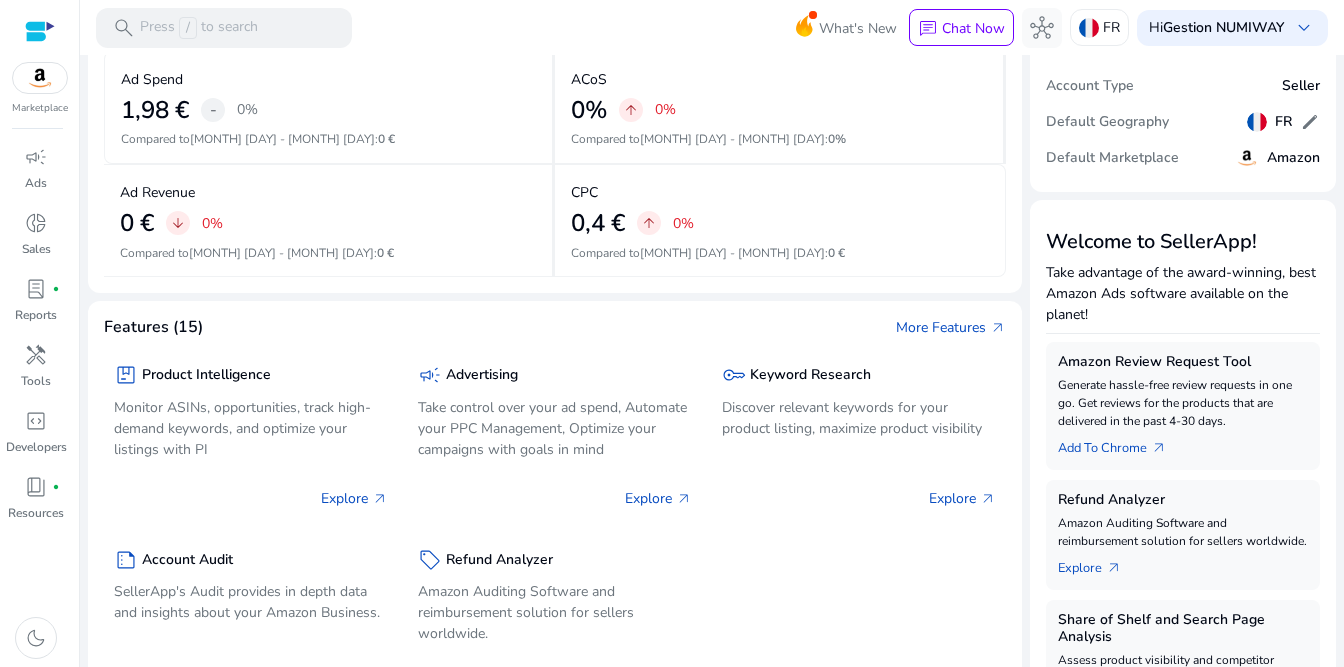 scroll, scrollTop: 352, scrollLeft: 0, axis: vertical 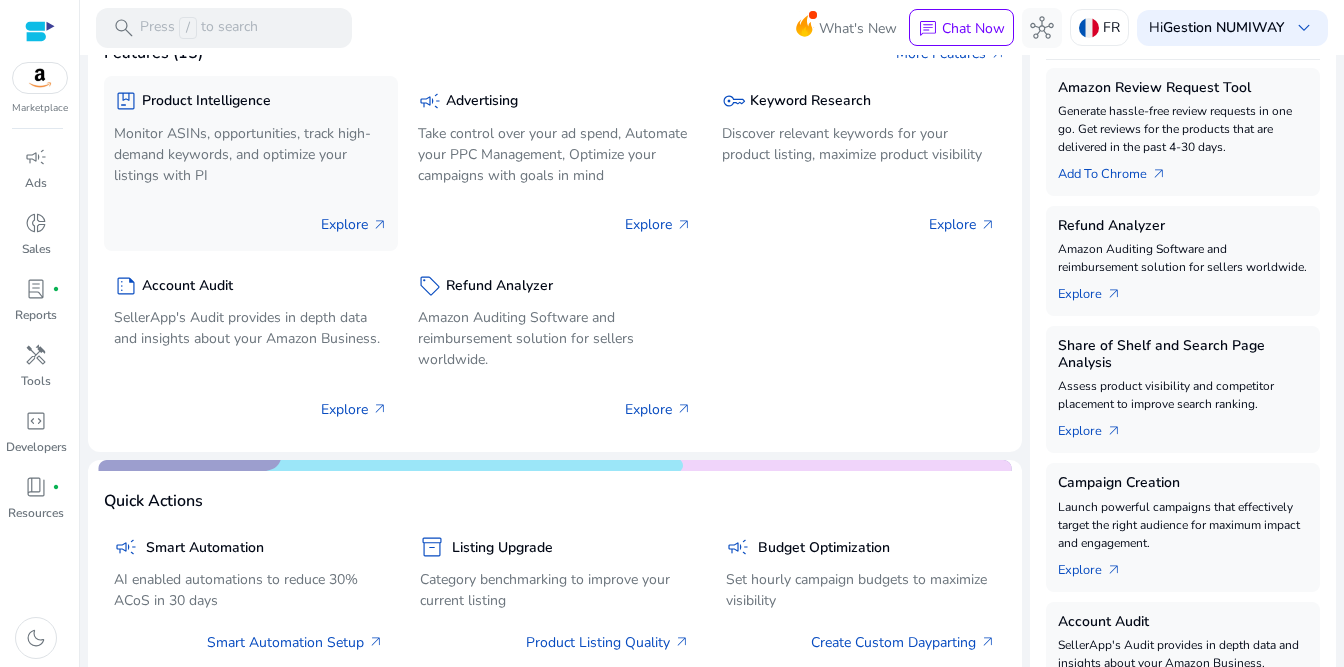 click on "Monitor ASINs, opportunities, track high-demand keywords, and optimize your listings with PI" 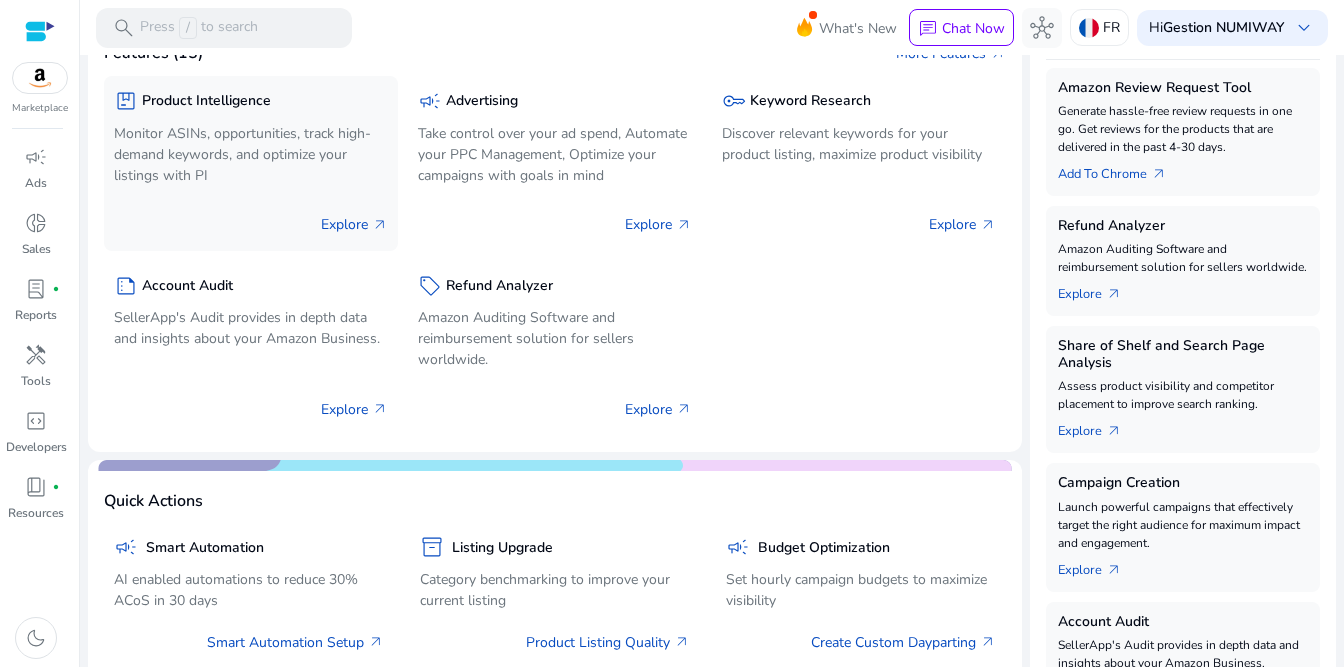 scroll, scrollTop: 0, scrollLeft: 0, axis: both 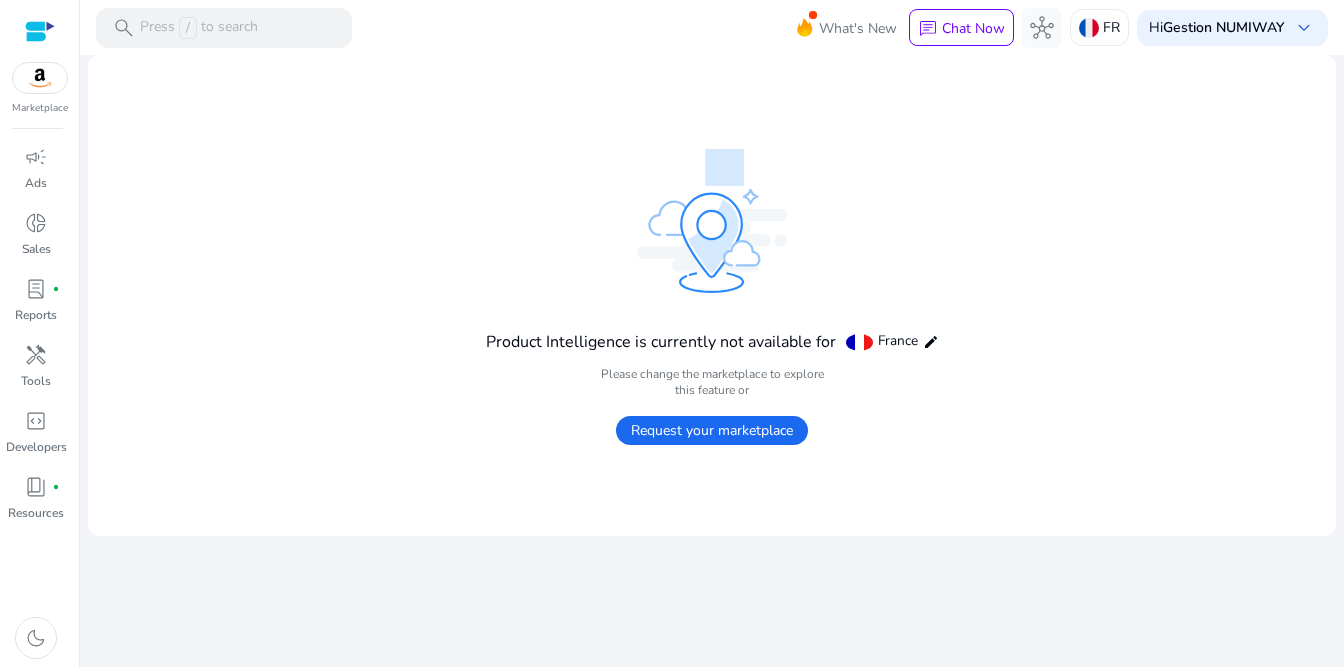 click at bounding box center [40, 78] 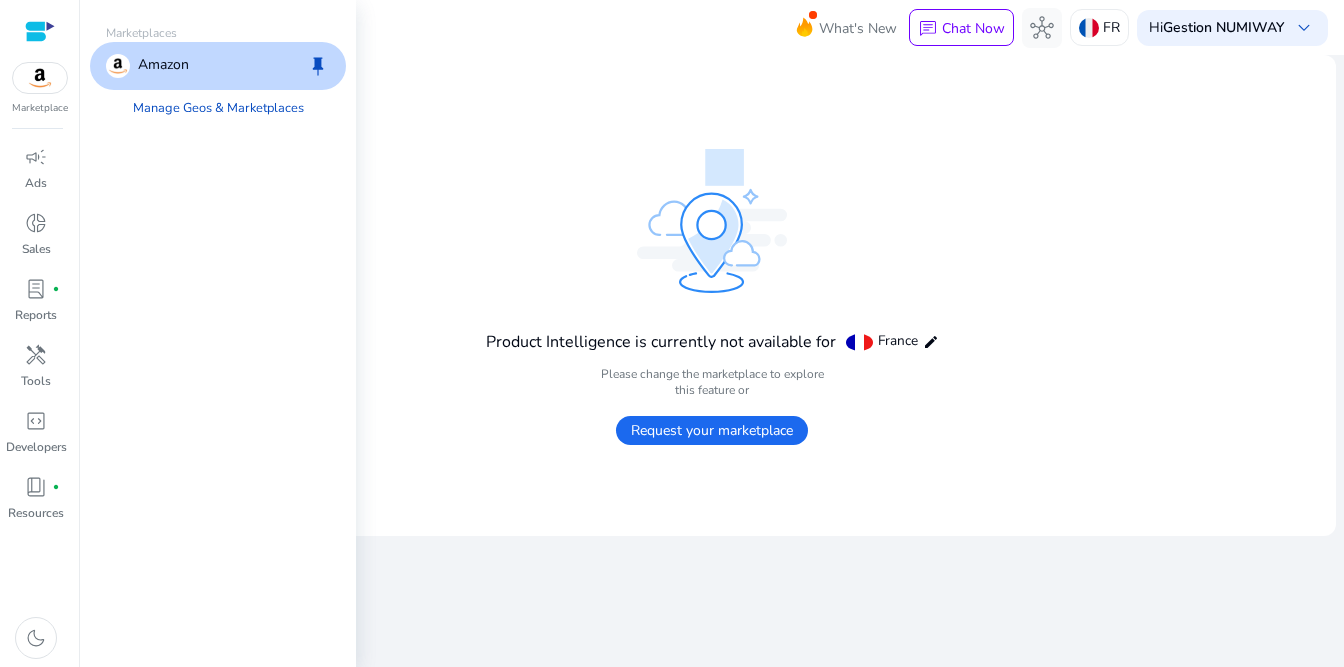 click on "Amazon" at bounding box center [163, 66] 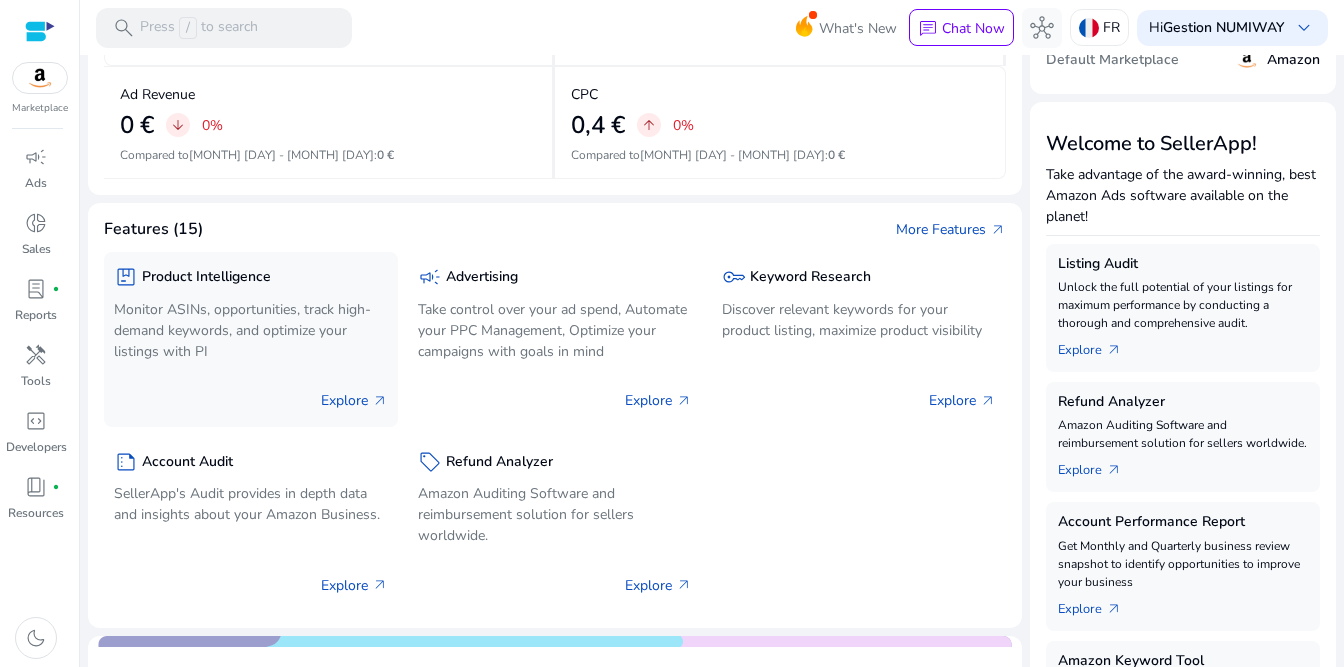 scroll, scrollTop: 0, scrollLeft: 0, axis: both 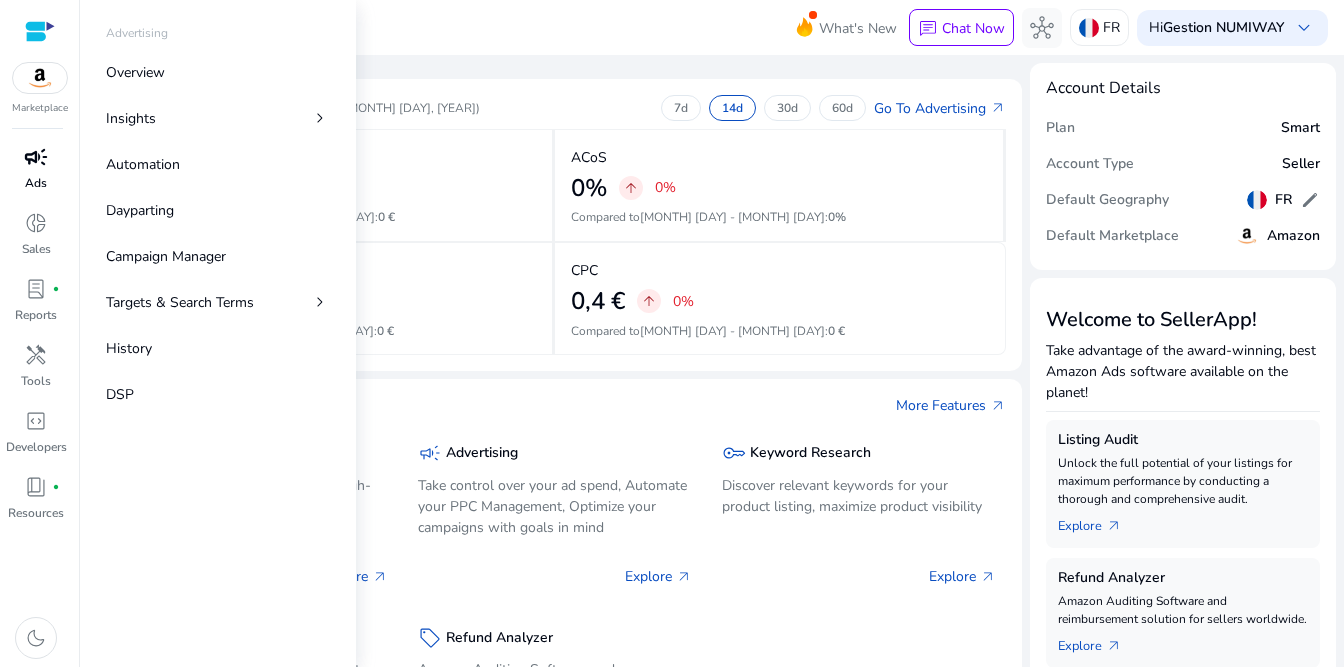 click on "campaign" at bounding box center [36, 157] 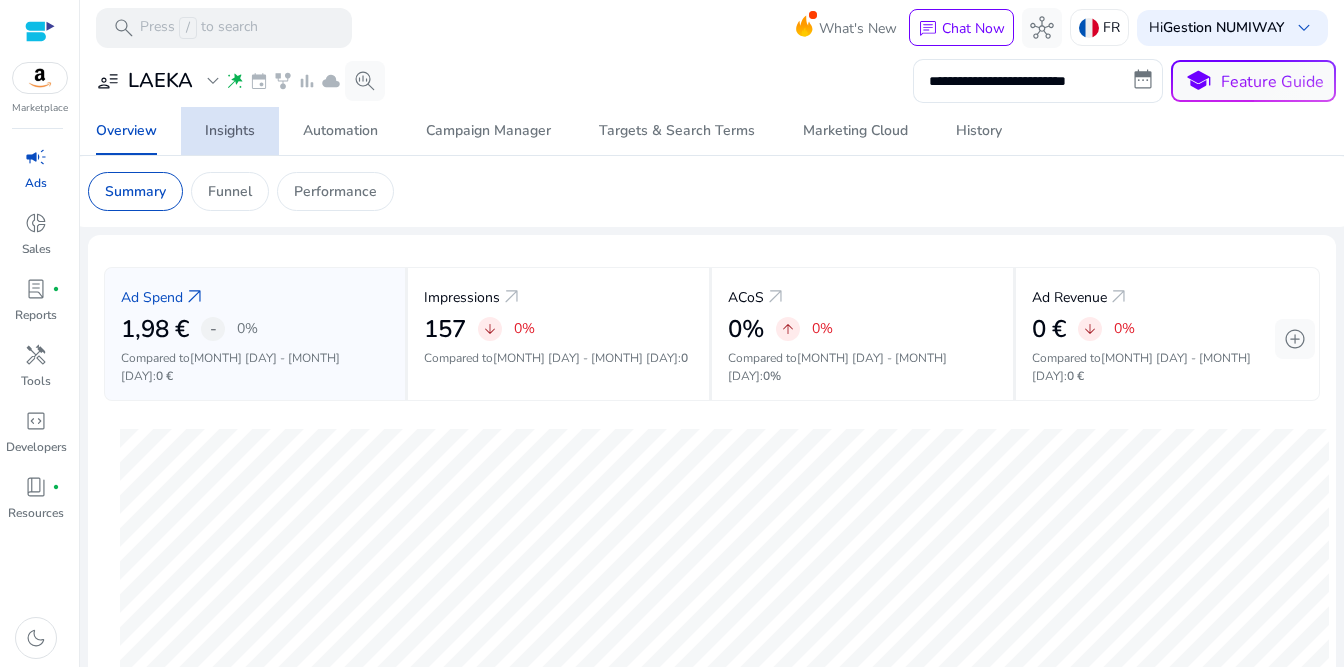 click on "Insights" at bounding box center [230, 131] 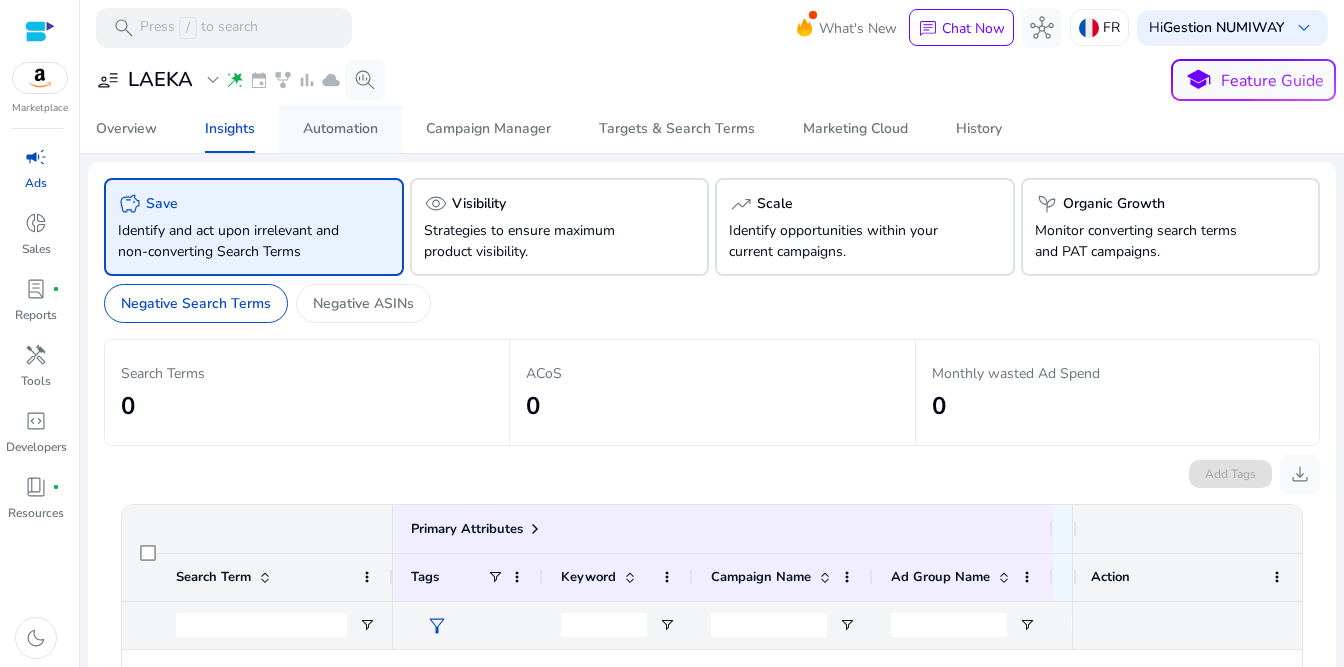 click on "Automation" at bounding box center [340, 129] 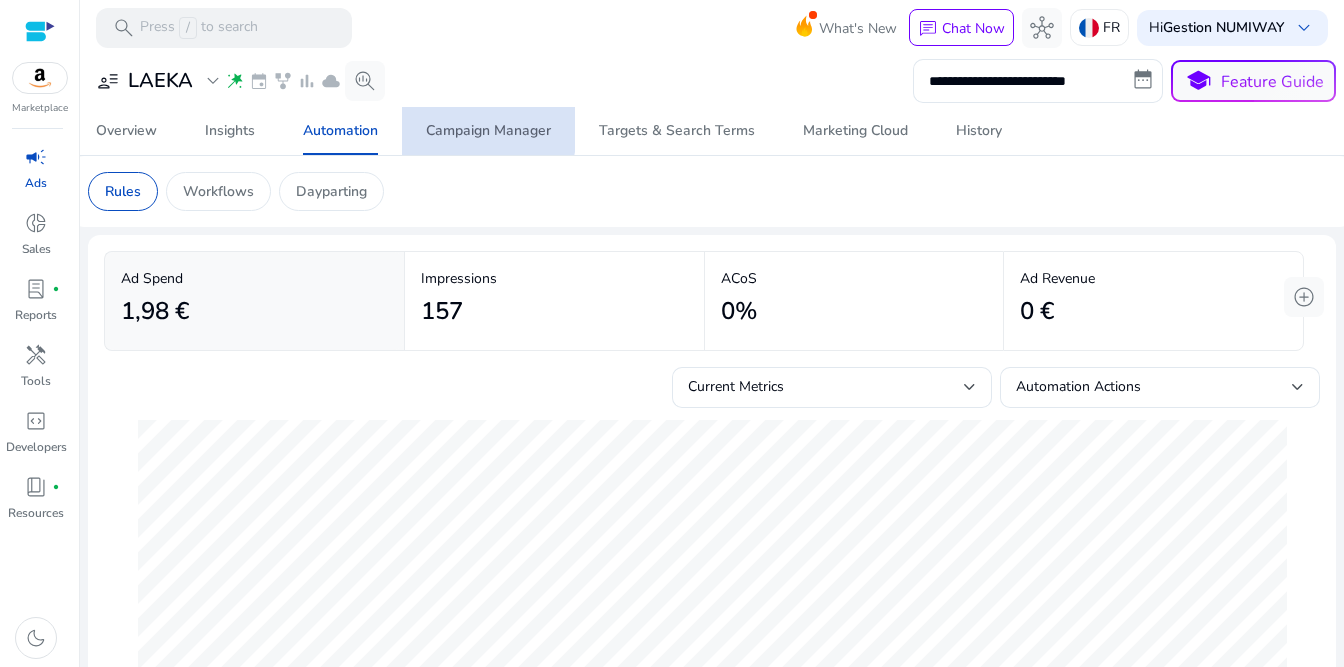 click on "Campaign Manager" at bounding box center (488, 131) 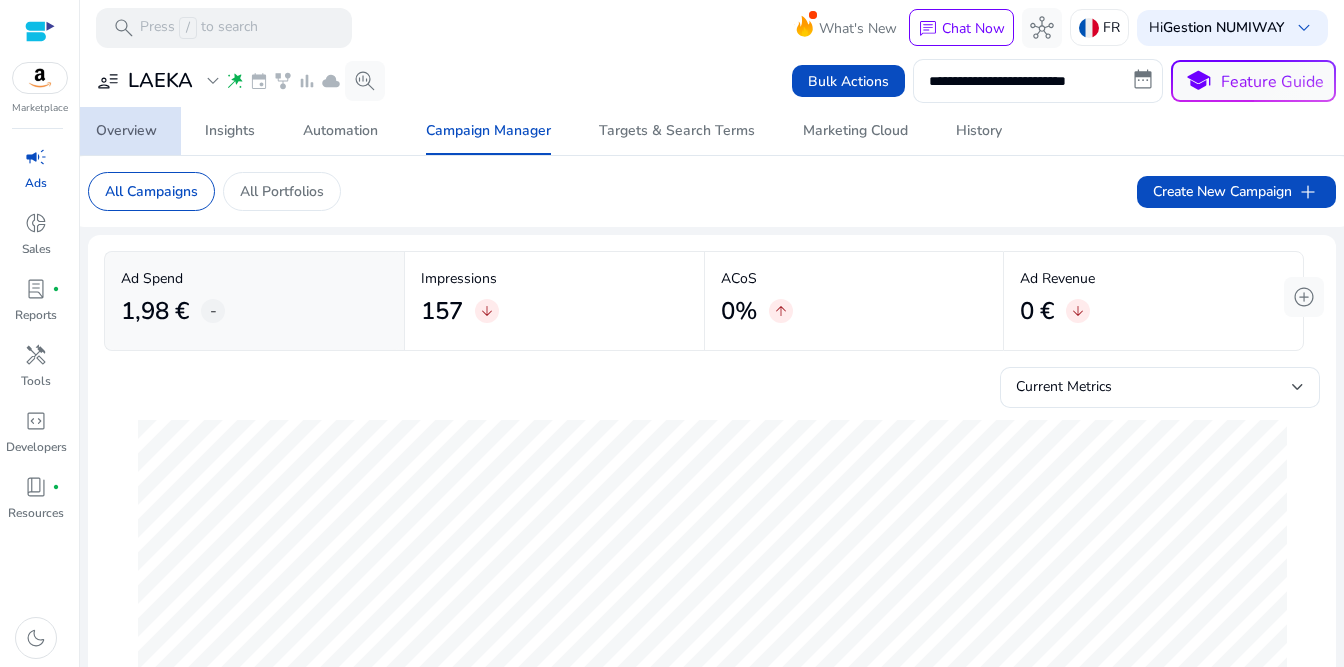 click on "Overview" at bounding box center [126, 131] 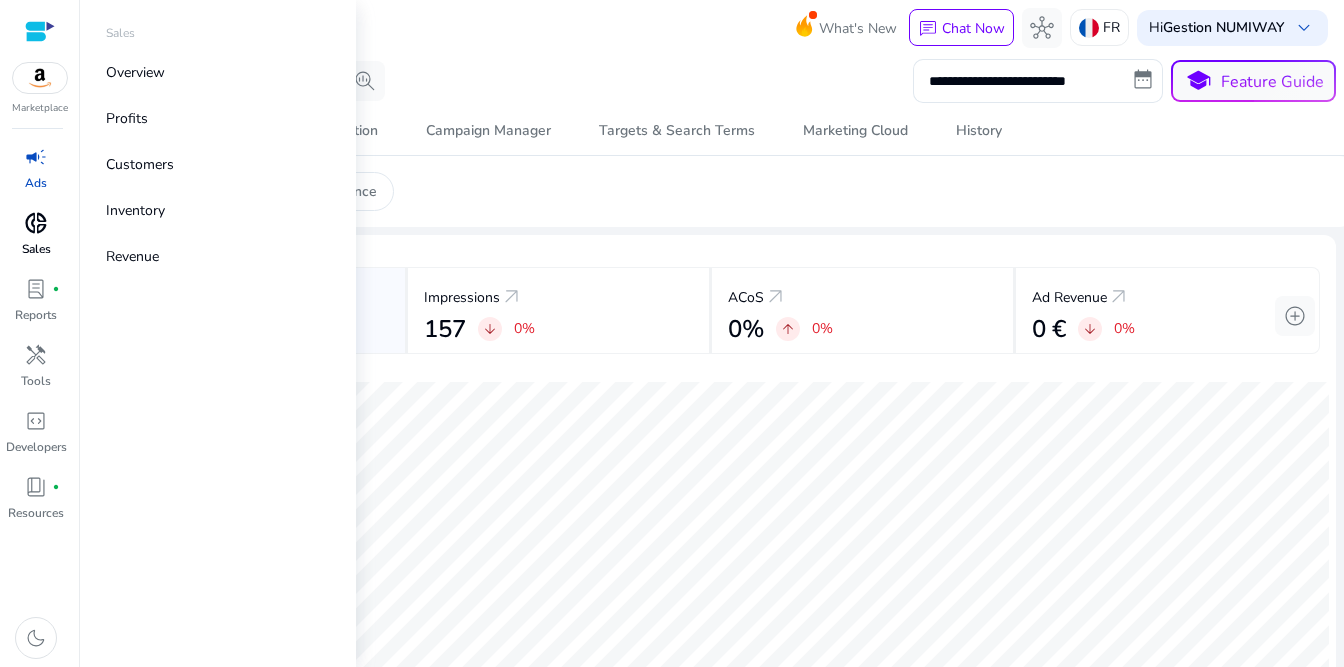 click on "donut_small" at bounding box center [36, 223] 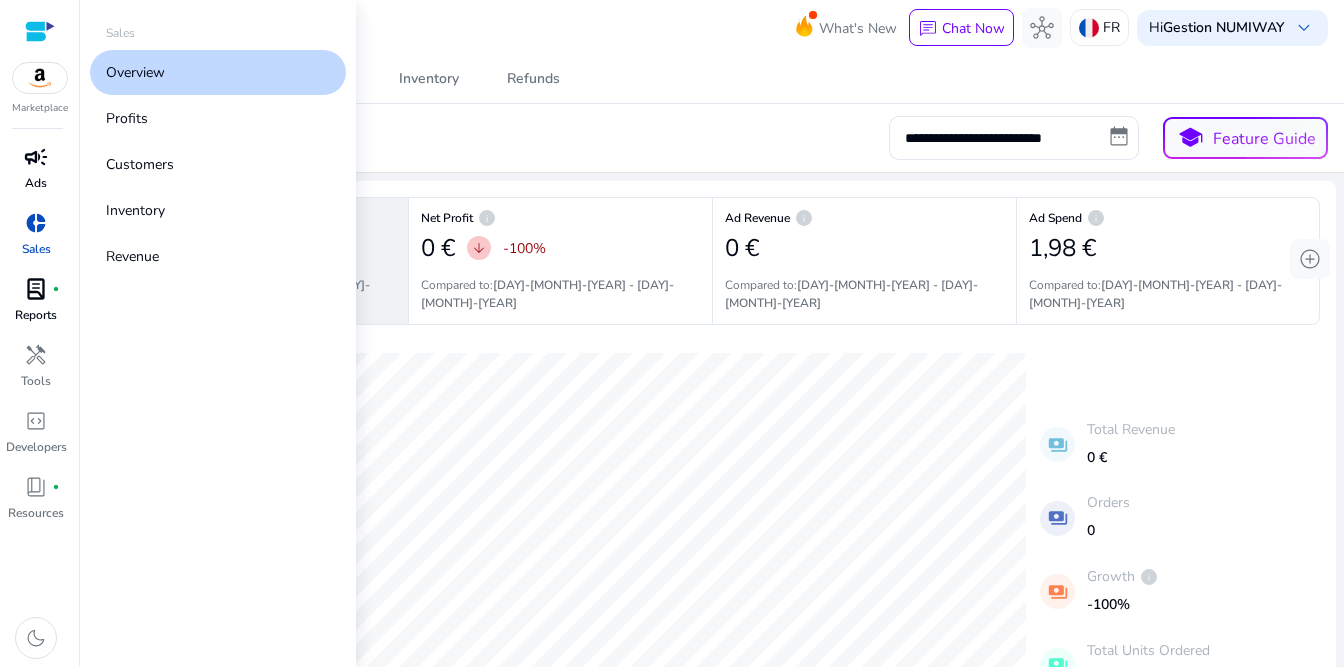 click on "lab_profile" at bounding box center (36, 289) 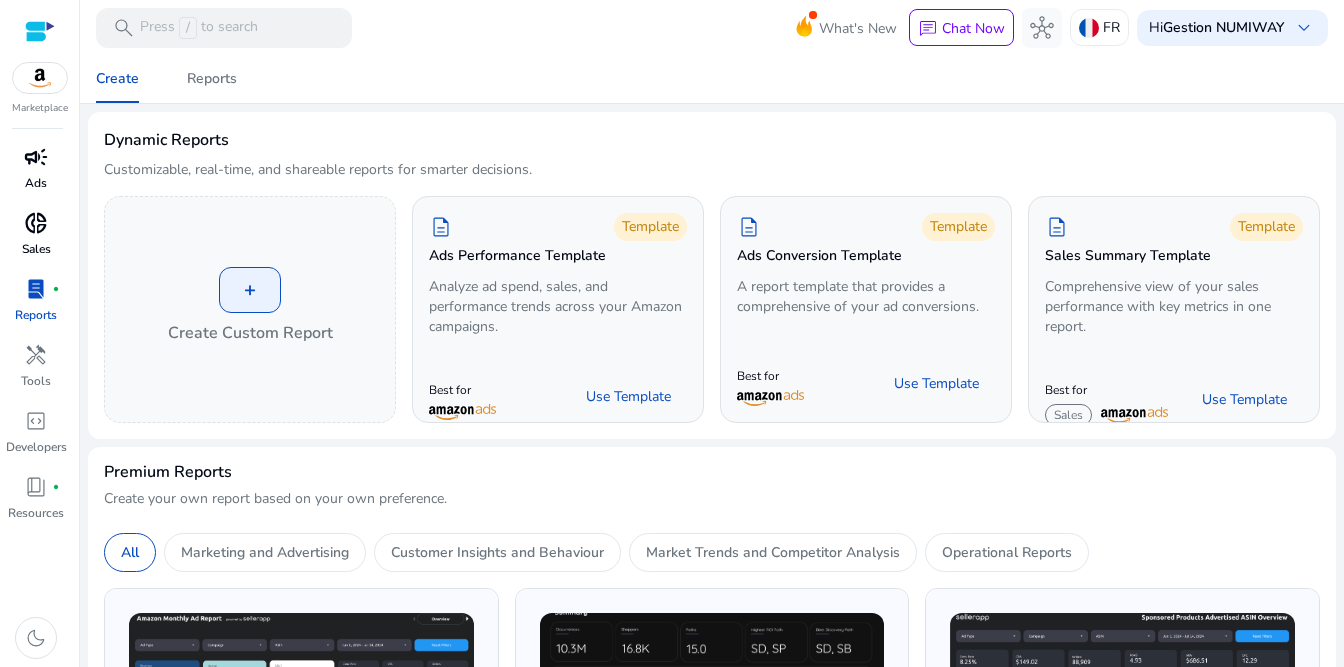 click on "donut_small" at bounding box center (36, 223) 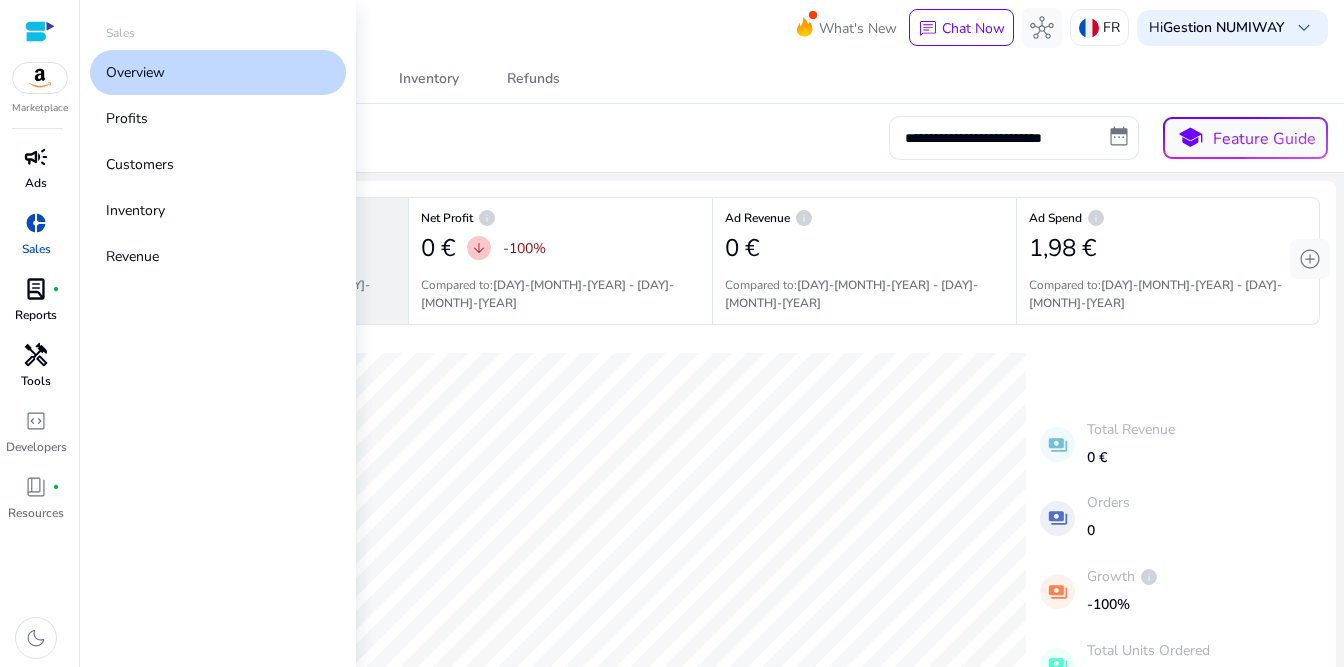 click on "handyman" at bounding box center [36, 355] 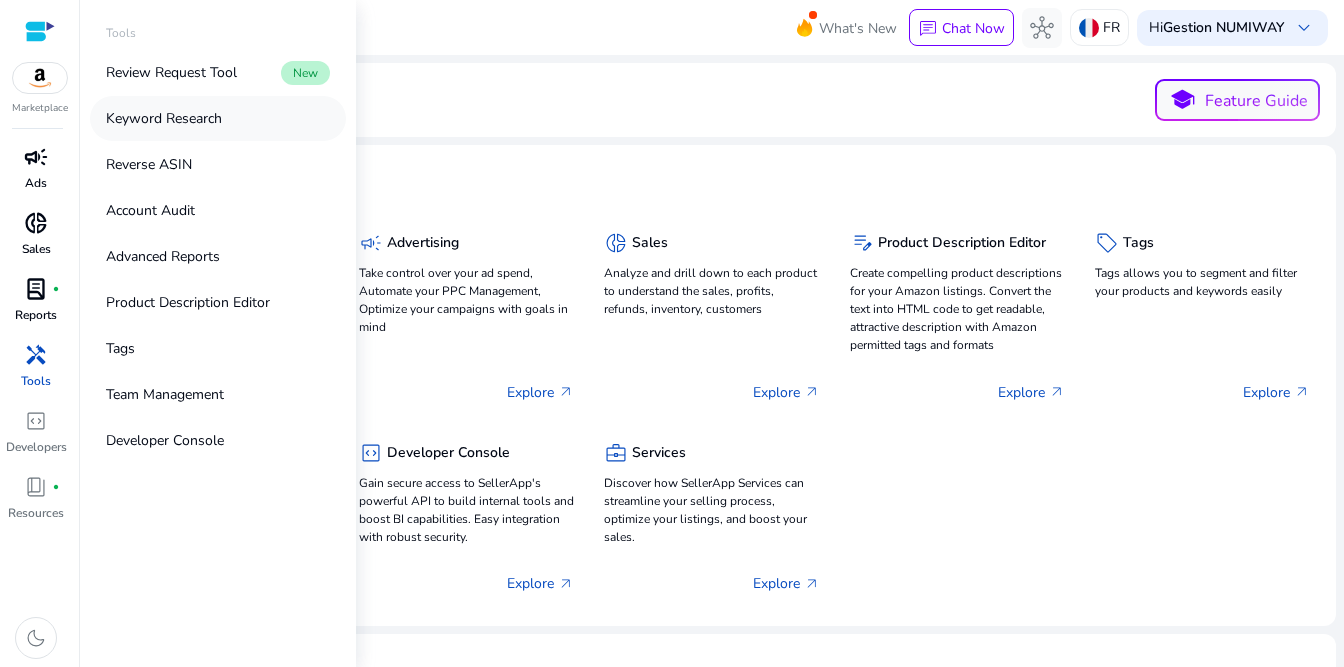 click on "Keyword Research" at bounding box center (164, 118) 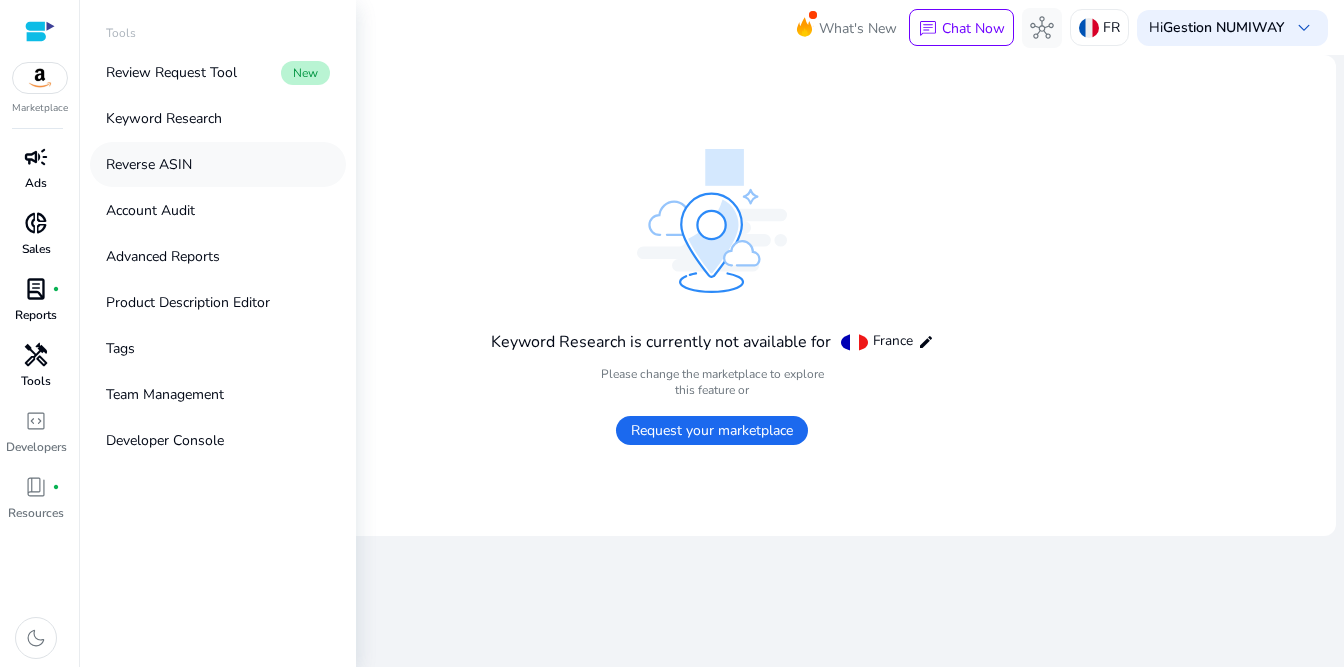 click on "Reverse ASIN" at bounding box center [149, 164] 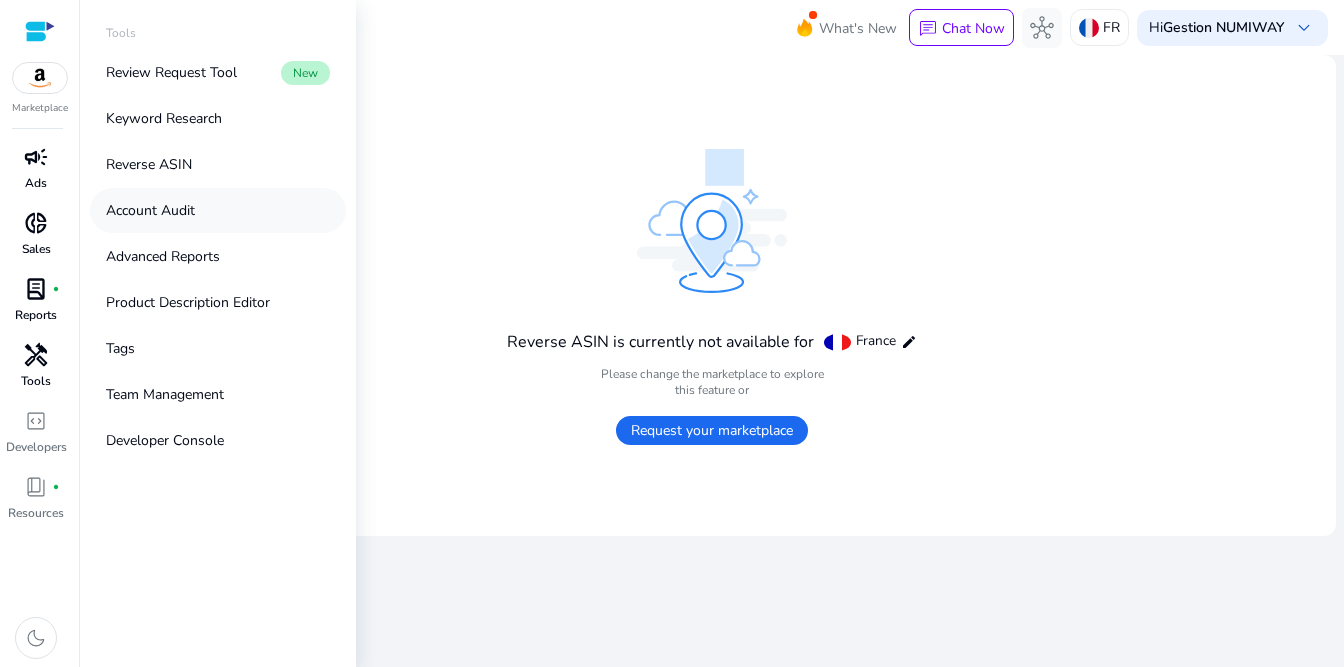click on "Account Audit" at bounding box center [150, 210] 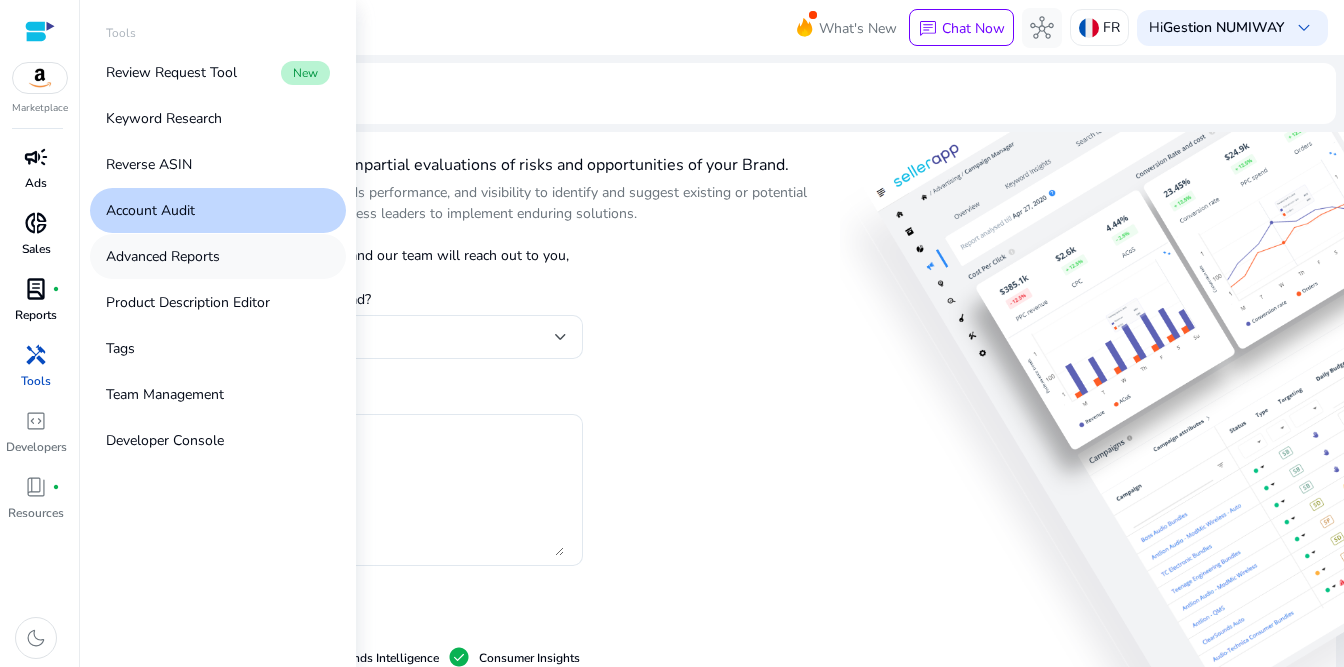 click on "Advanced Reports" at bounding box center (163, 256) 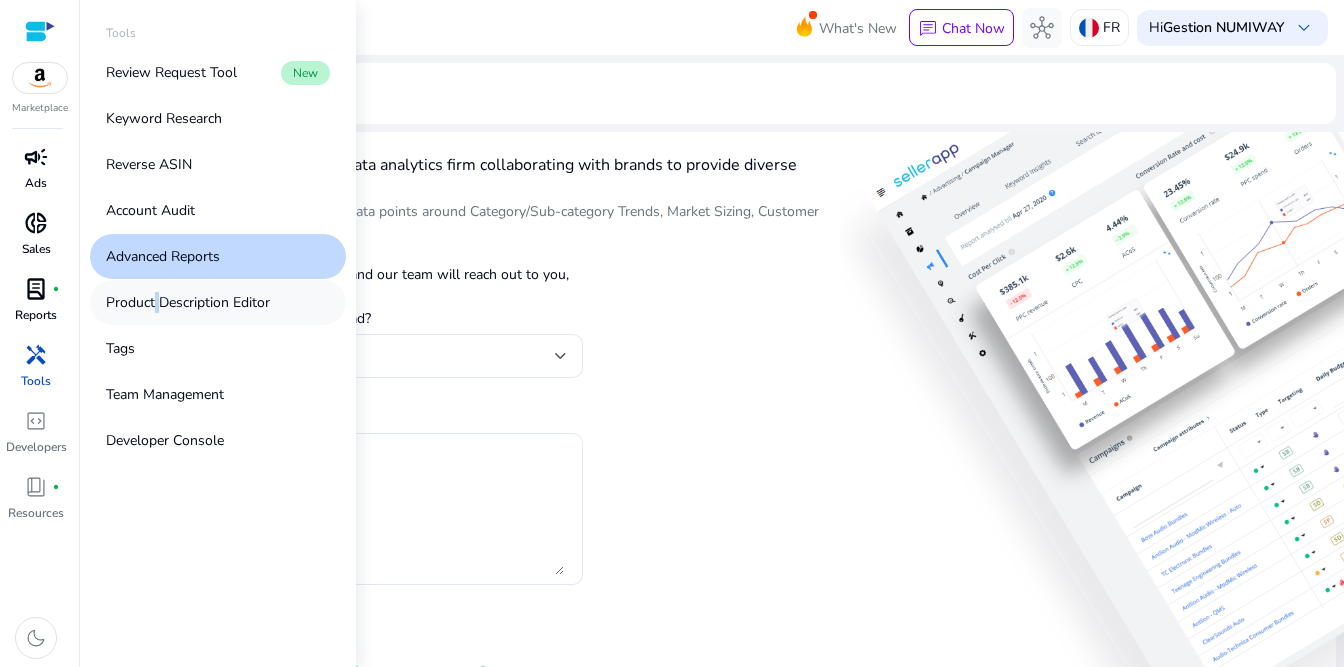 click on "Product Description Editor" at bounding box center [188, 302] 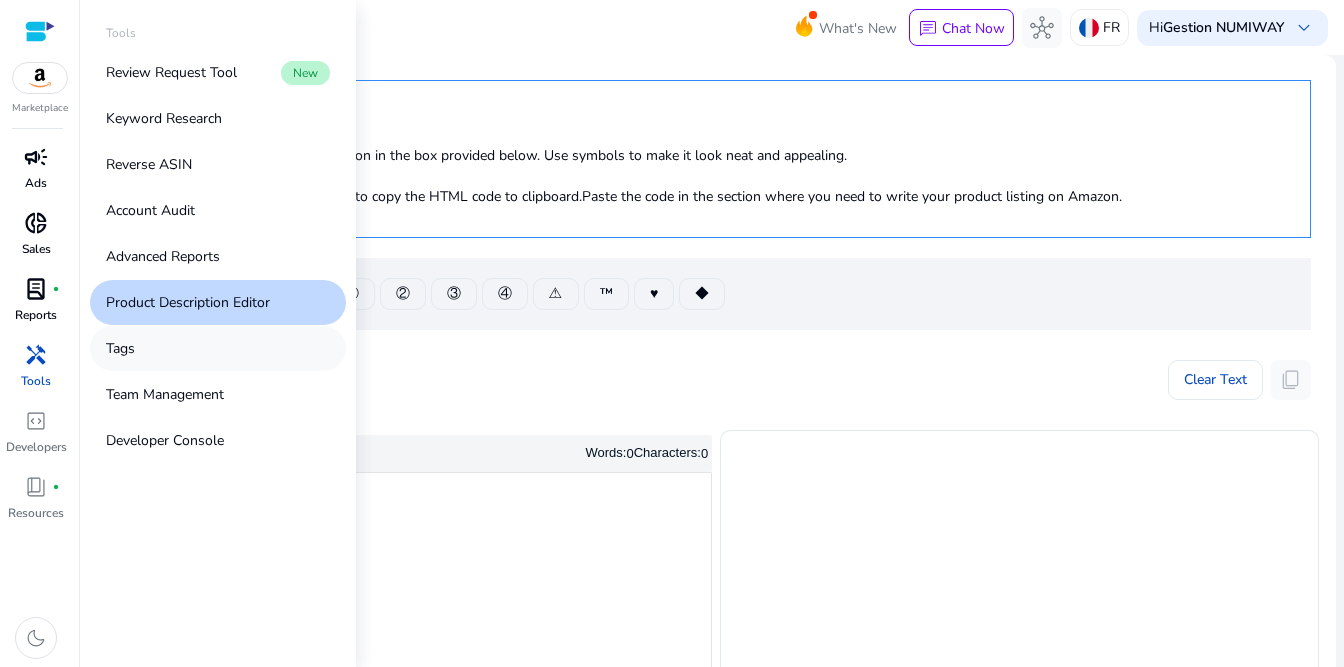 click on "Tags" at bounding box center [120, 348] 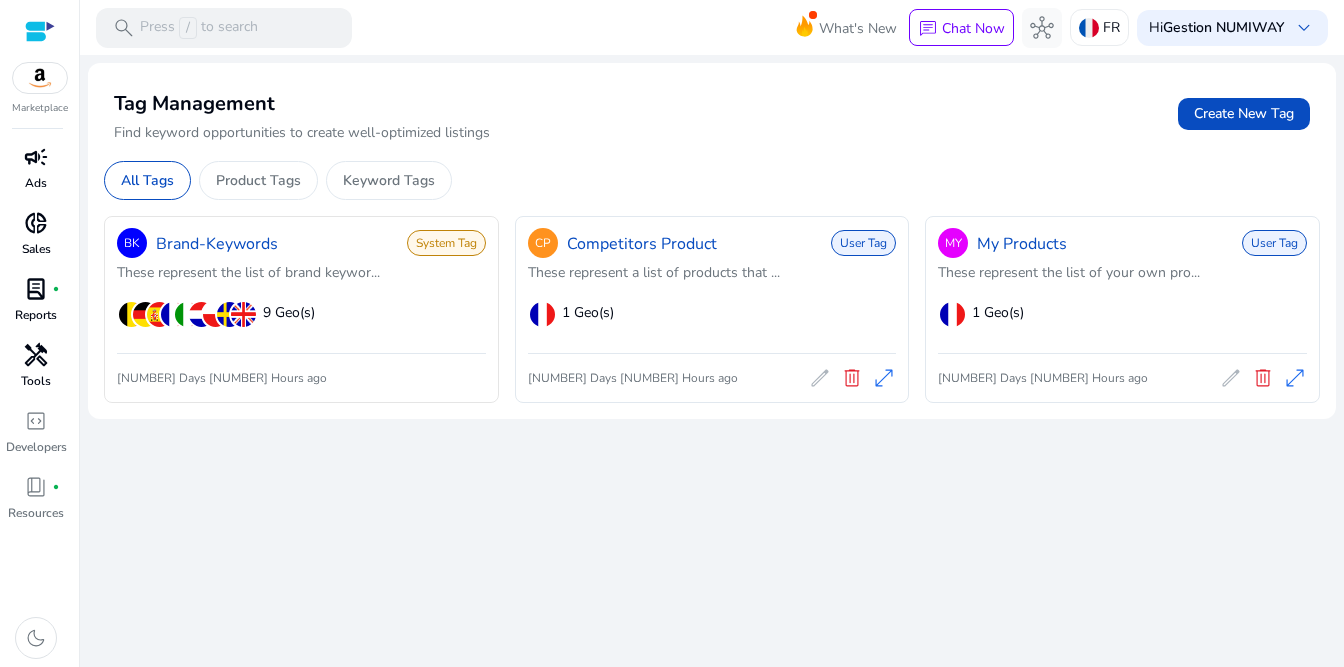 click on "2 Days 17 Hours ago" 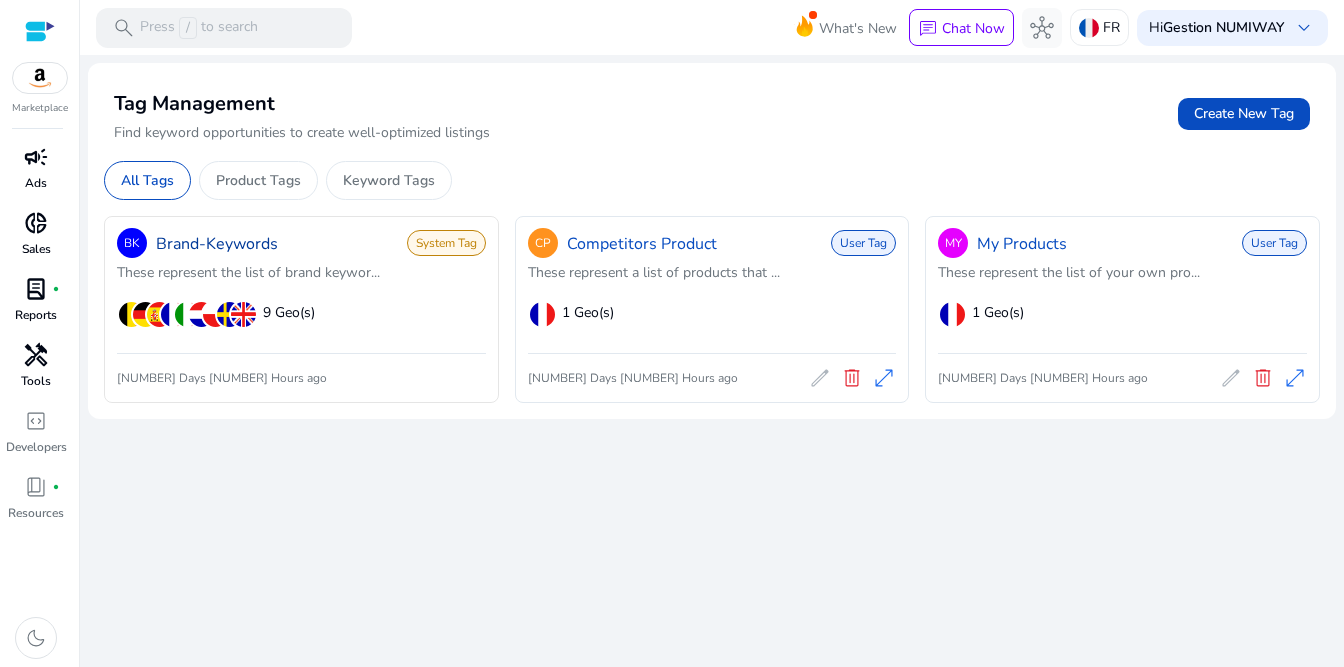 click on "Brand-Keywords" 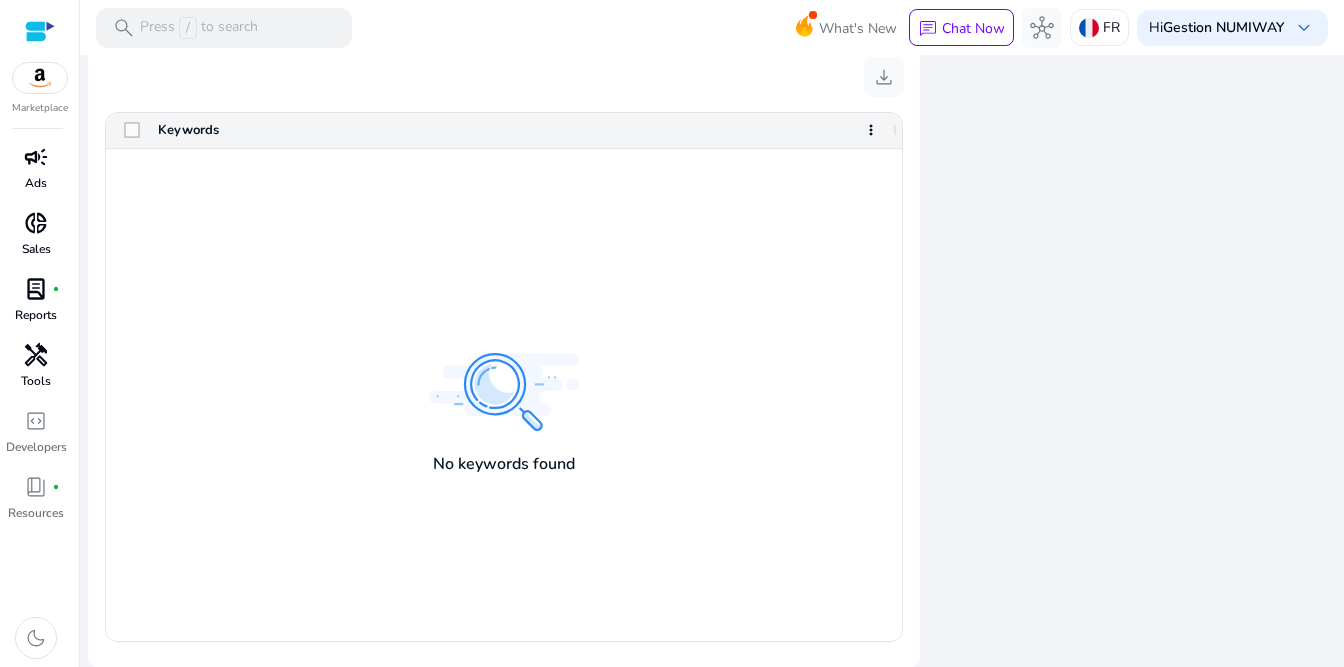 scroll, scrollTop: 0, scrollLeft: 0, axis: both 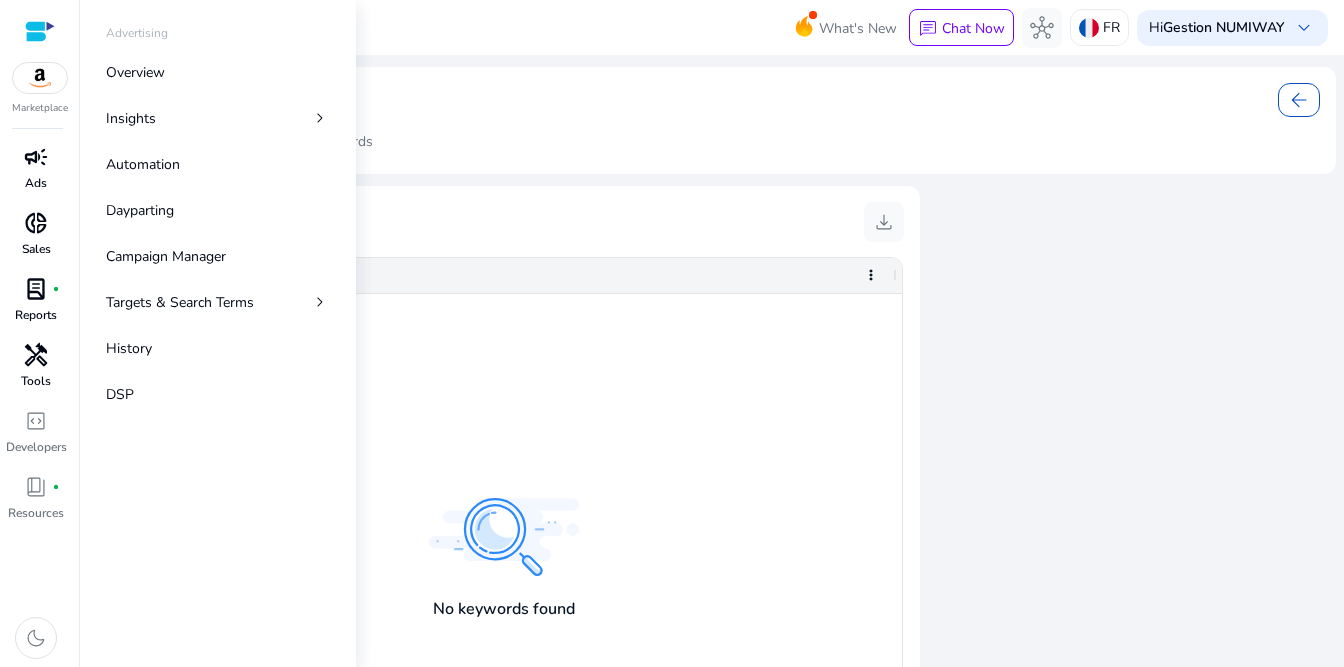 click on "campaign" at bounding box center (36, 157) 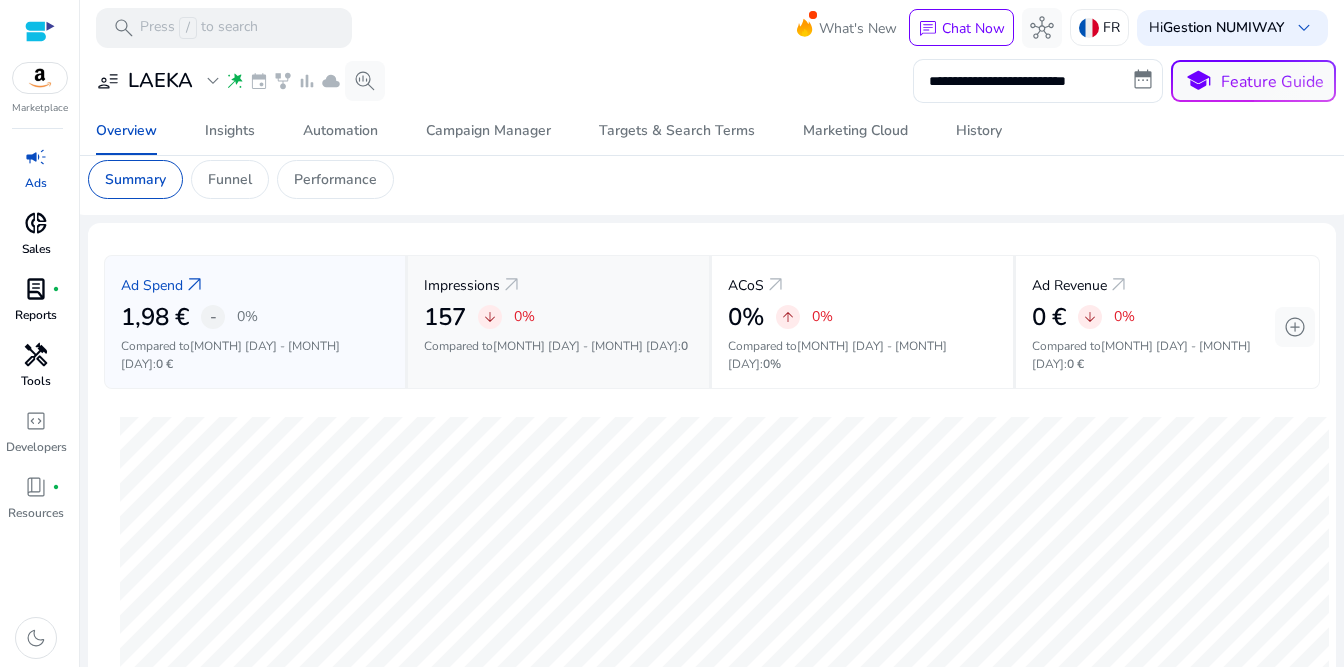 scroll, scrollTop: 0, scrollLeft: 0, axis: both 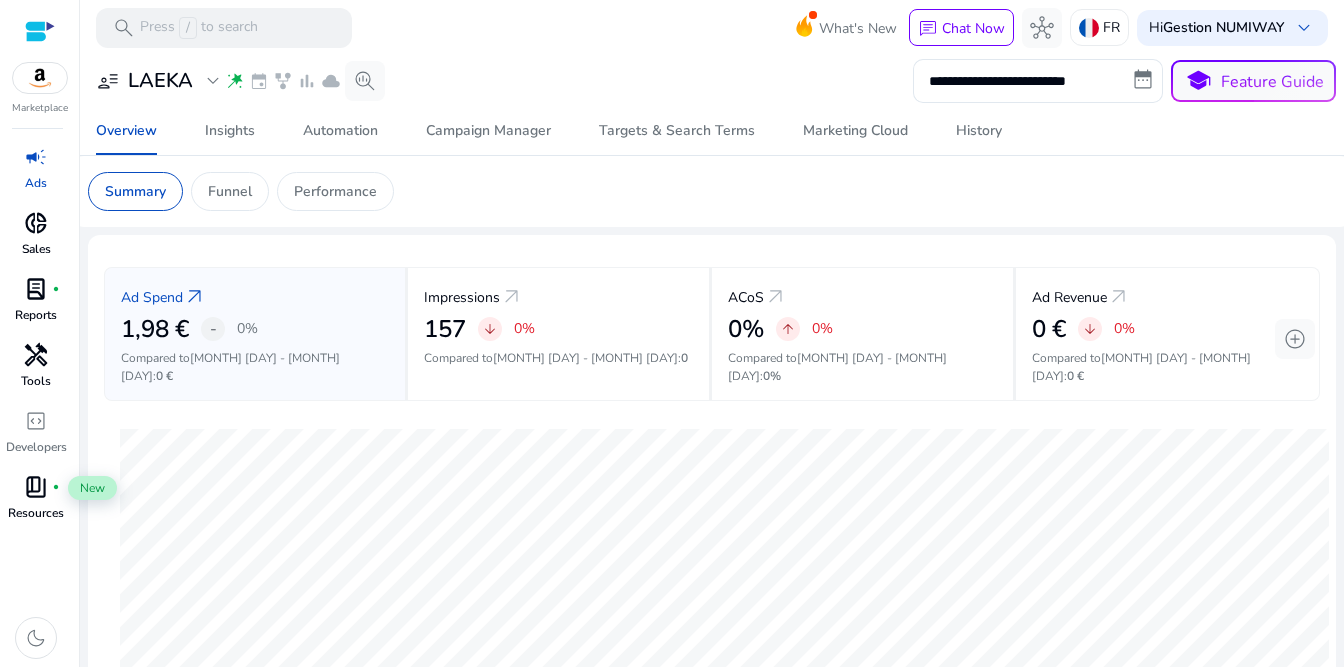 click on "book_4" at bounding box center (36, 487) 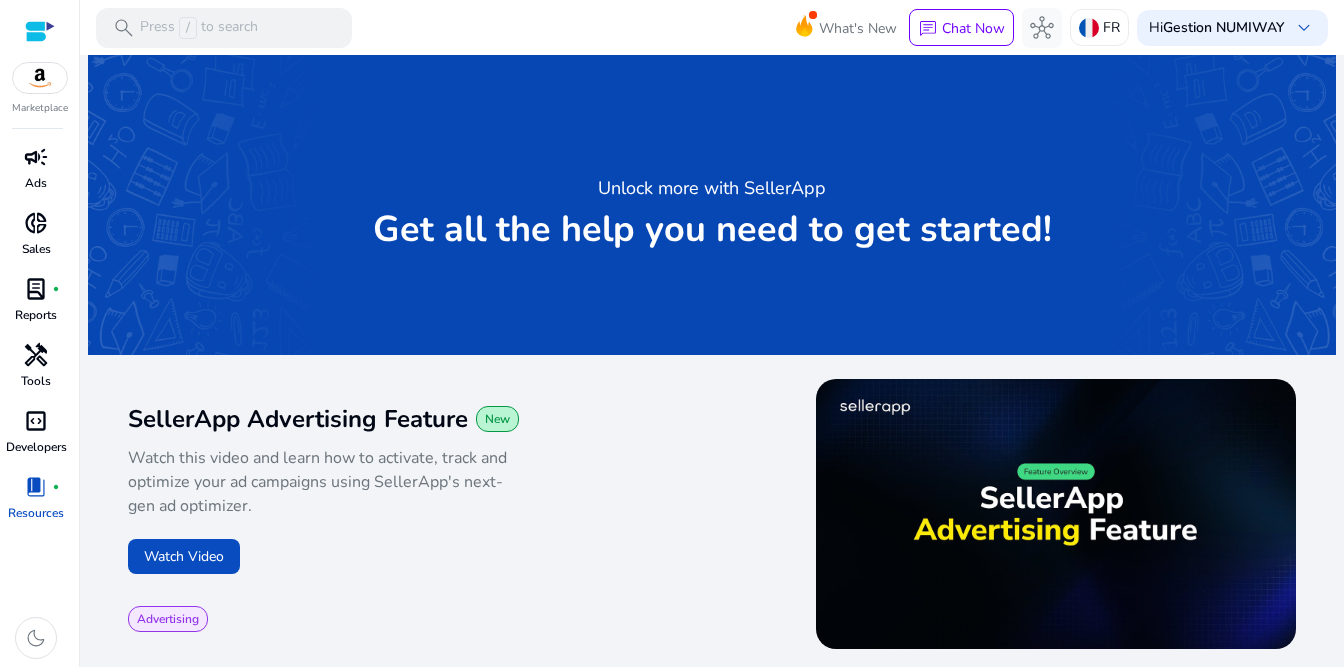click on "code_blocks" at bounding box center [36, 421] 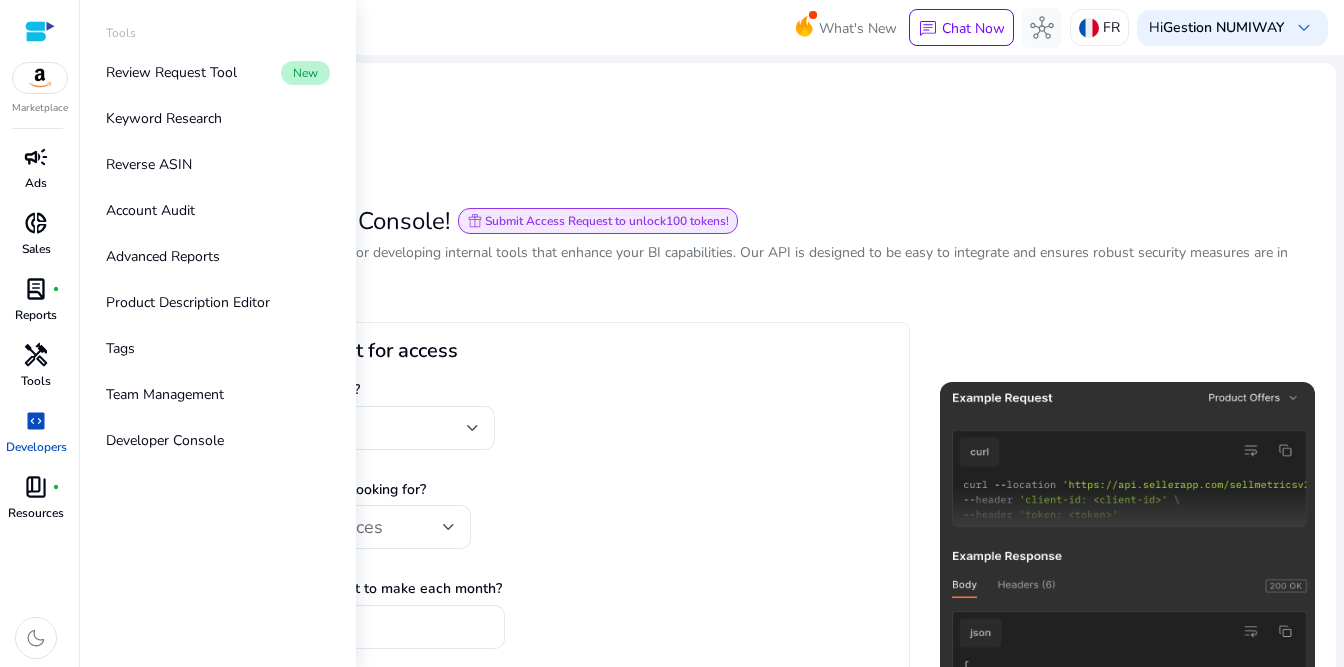 click on "handyman" at bounding box center [36, 355] 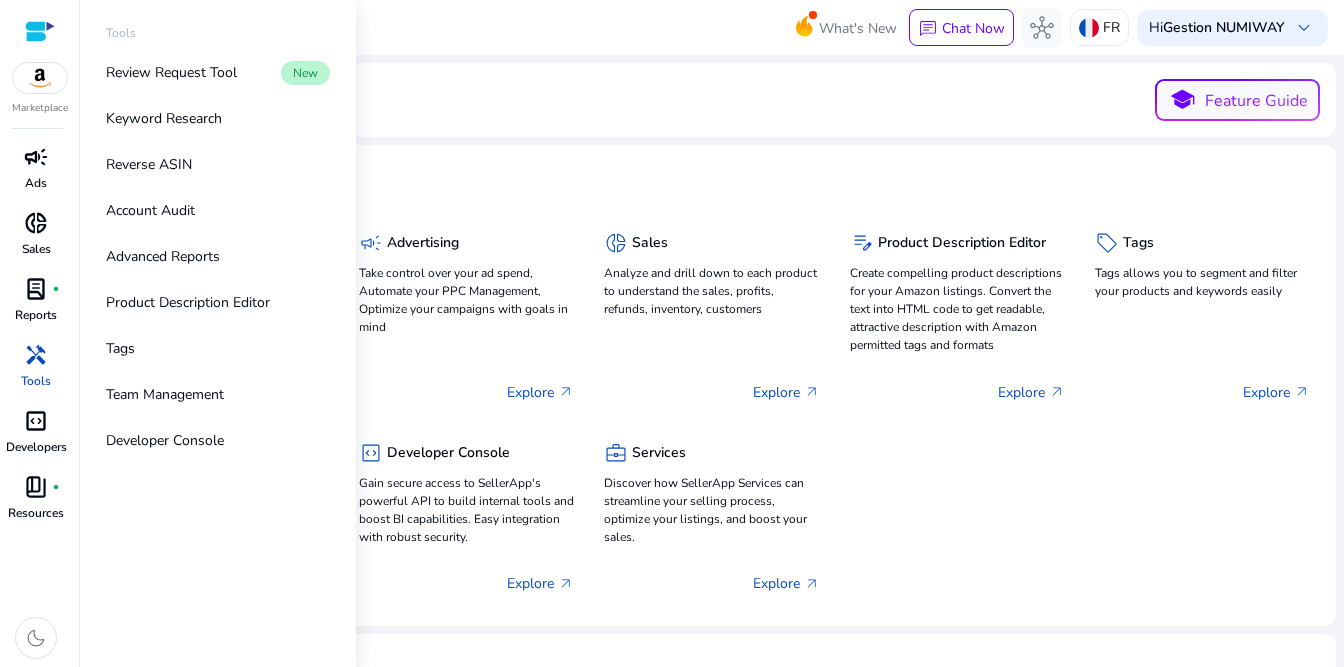 click on "Reports" at bounding box center (36, 315) 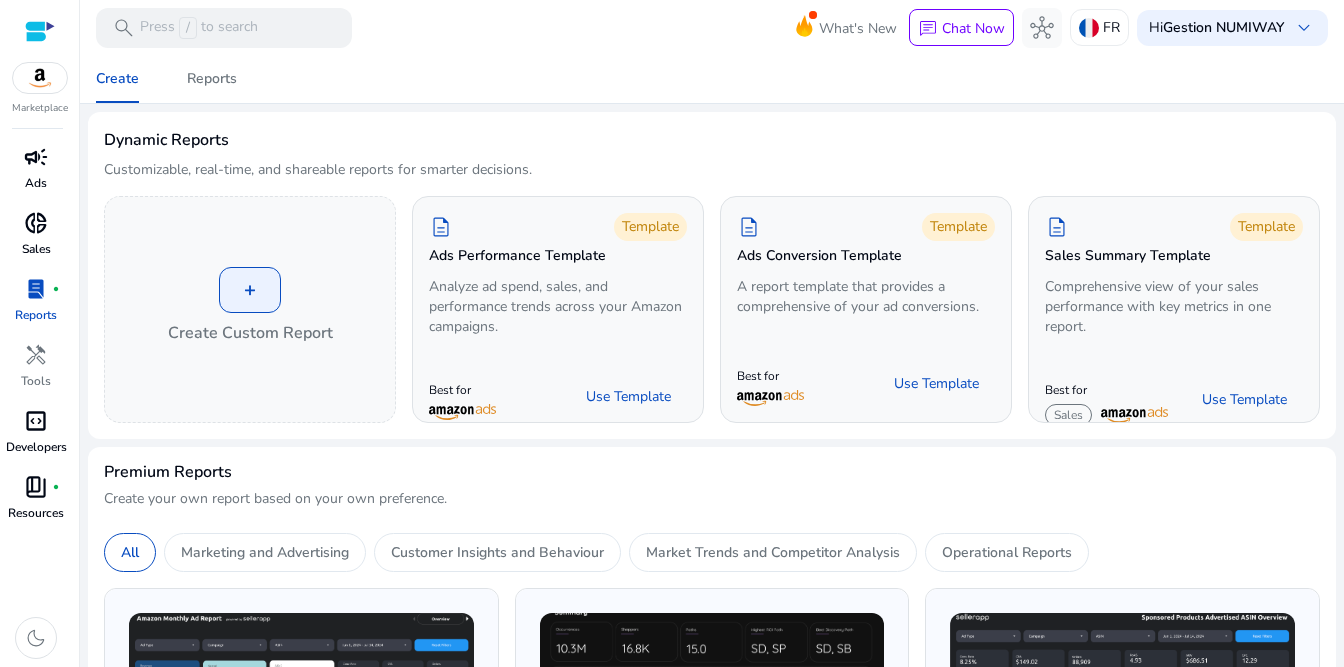 click on "donut_small" at bounding box center (36, 223) 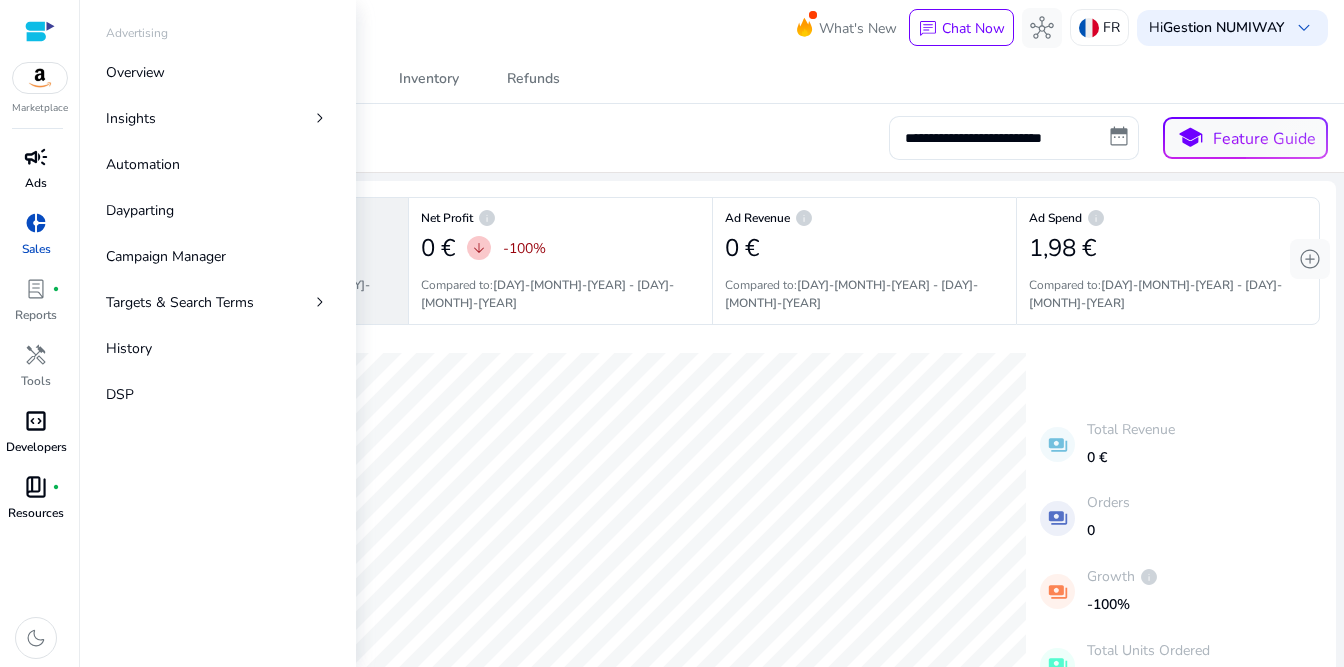 click on "campaign" at bounding box center [36, 157] 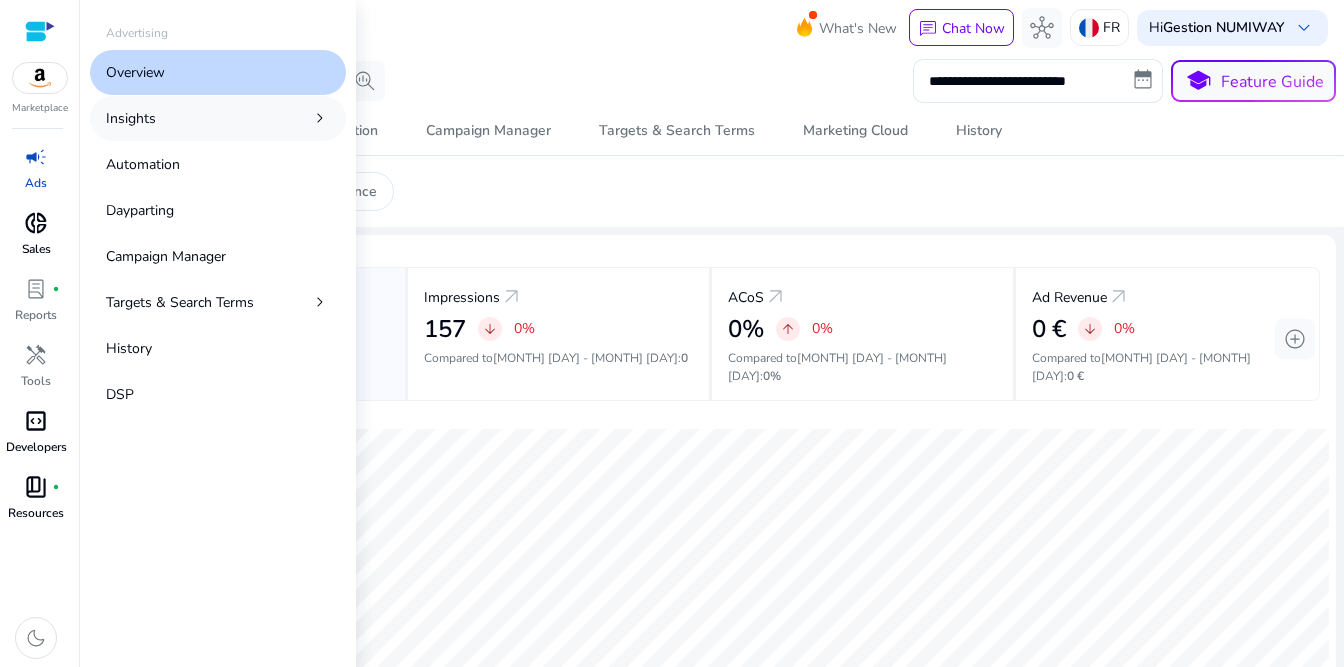 click on "Insights   chevron_right" at bounding box center [218, 118] 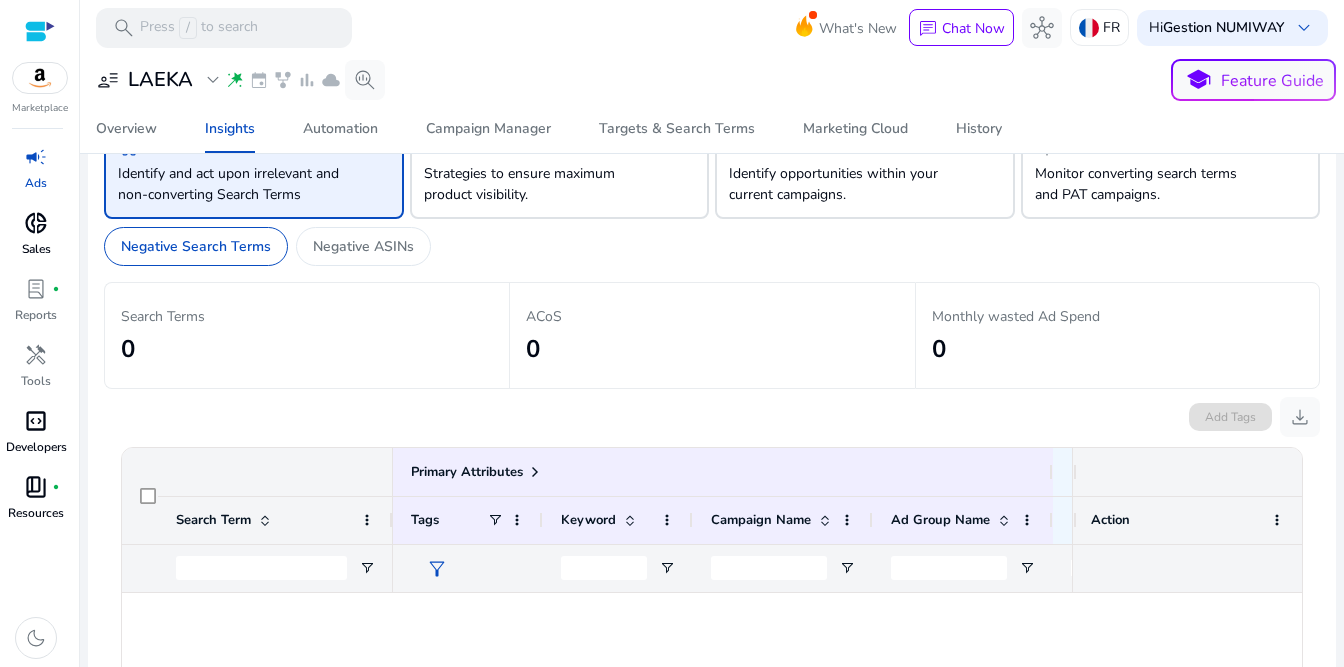 scroll, scrollTop: 0, scrollLeft: 0, axis: both 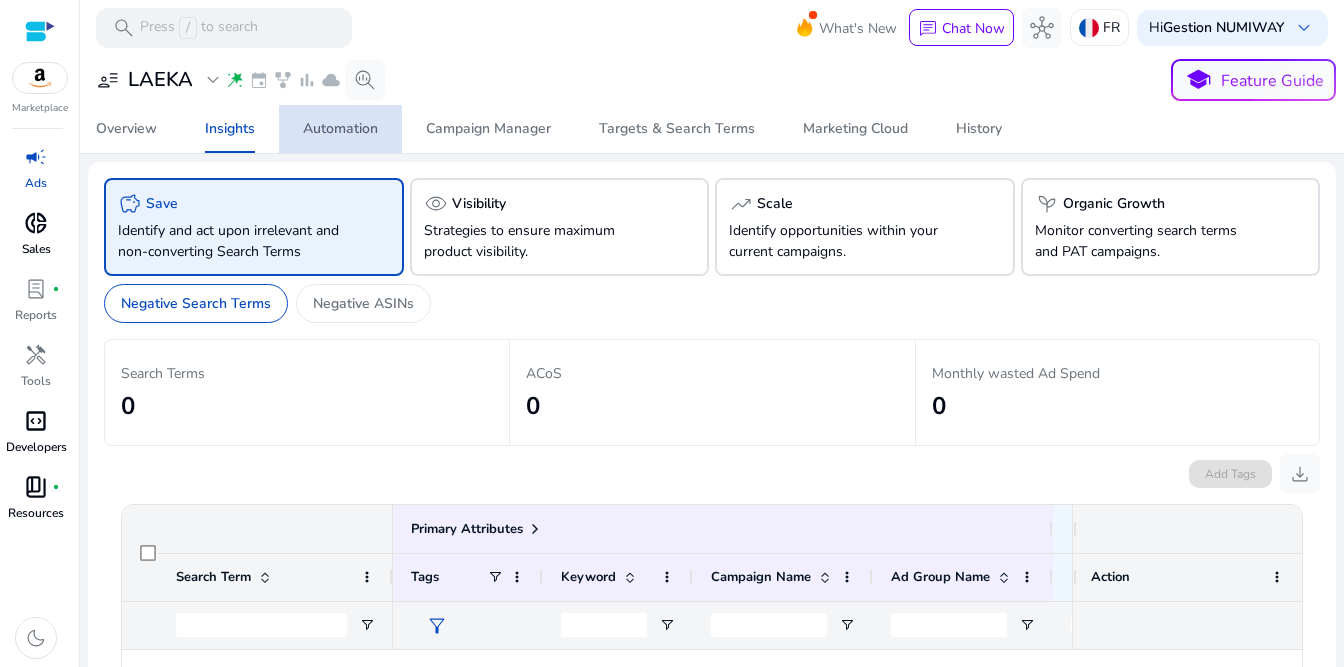 click on "Automation" at bounding box center [340, 129] 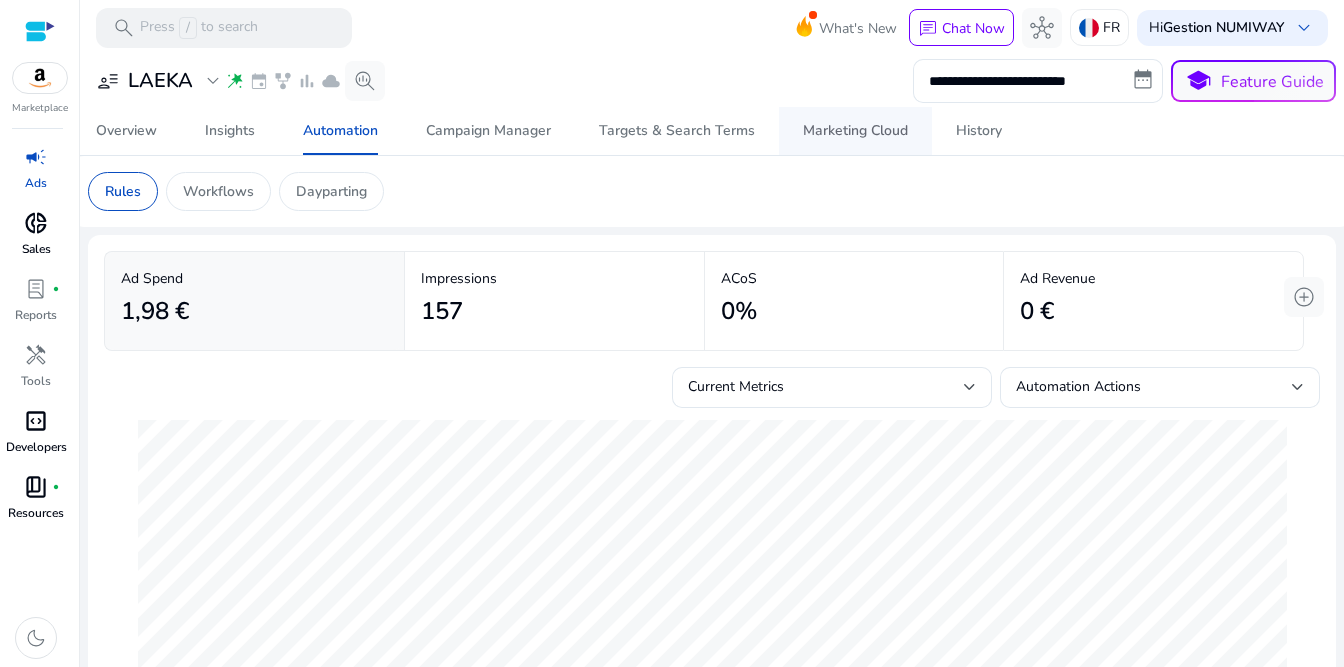 click on "Marketing Cloud" at bounding box center (855, 131) 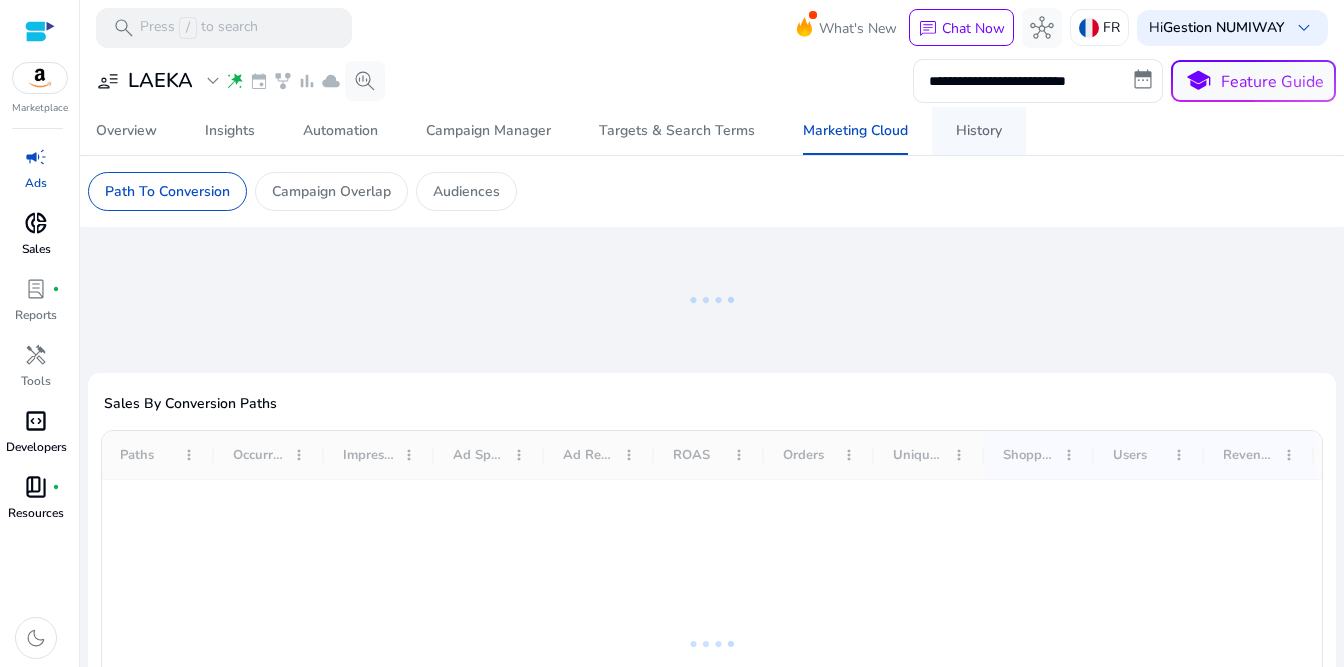 click on "History" at bounding box center [979, 131] 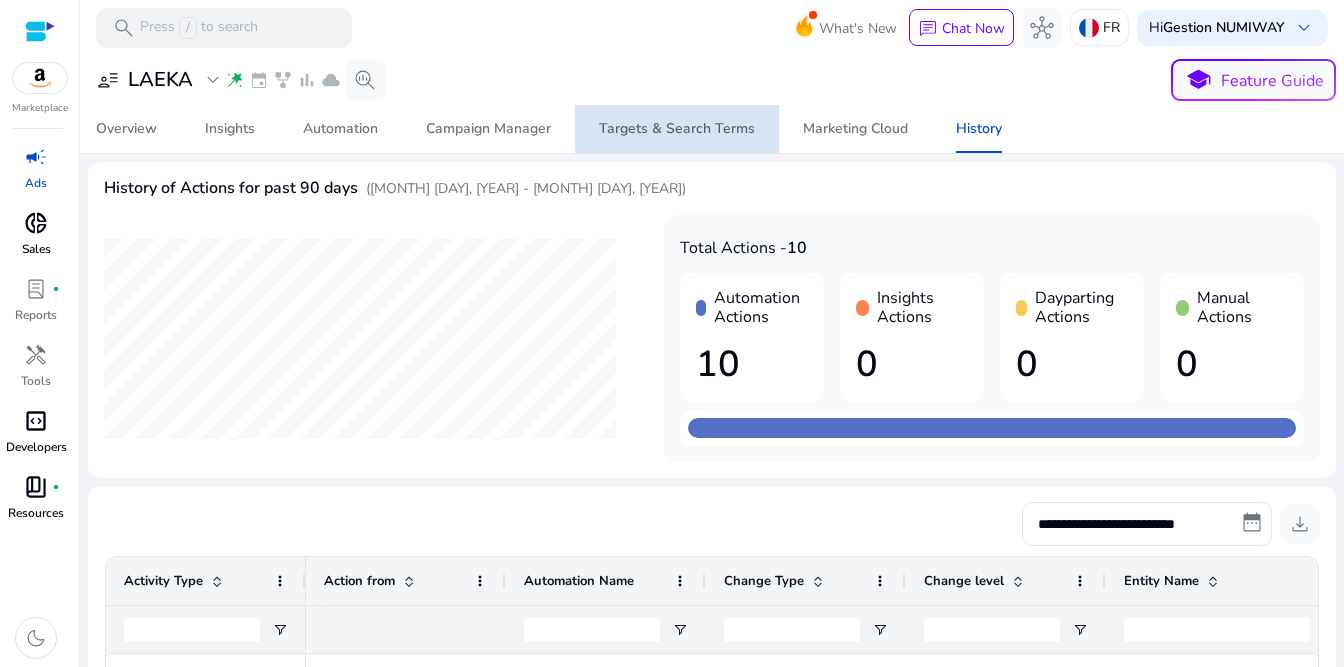 click on "Targets & Search Terms" at bounding box center [677, 129] 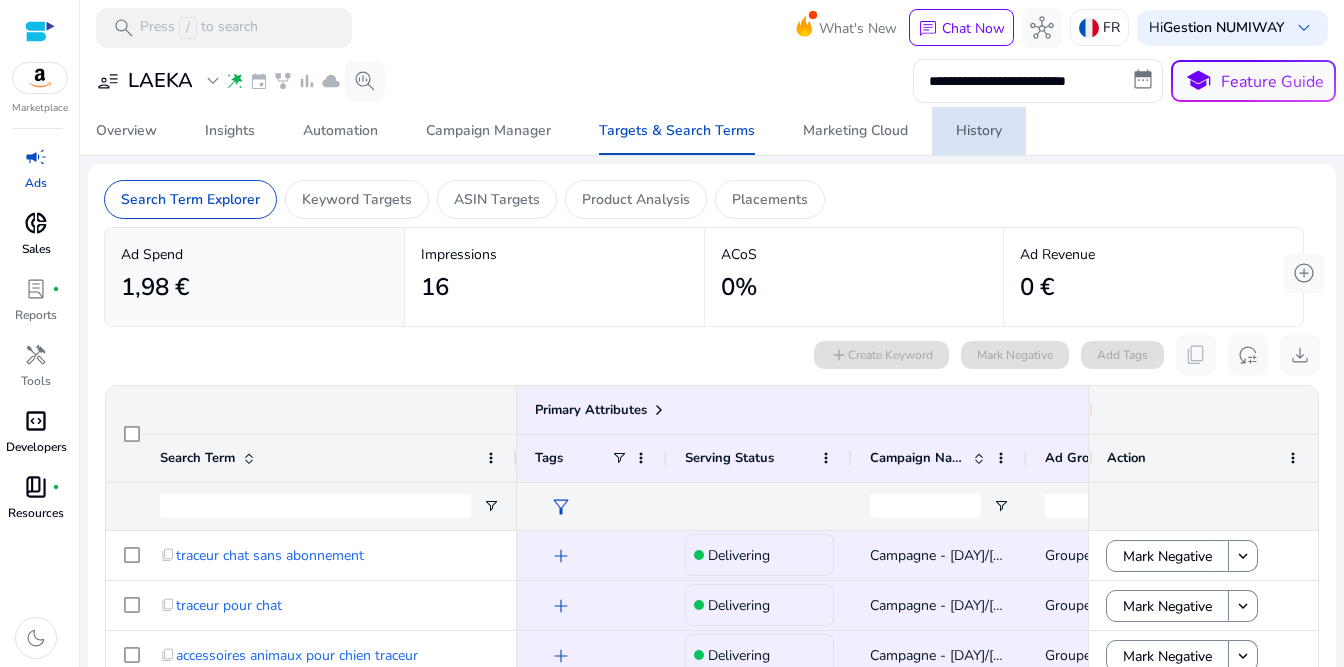 click on "History" at bounding box center (979, 131) 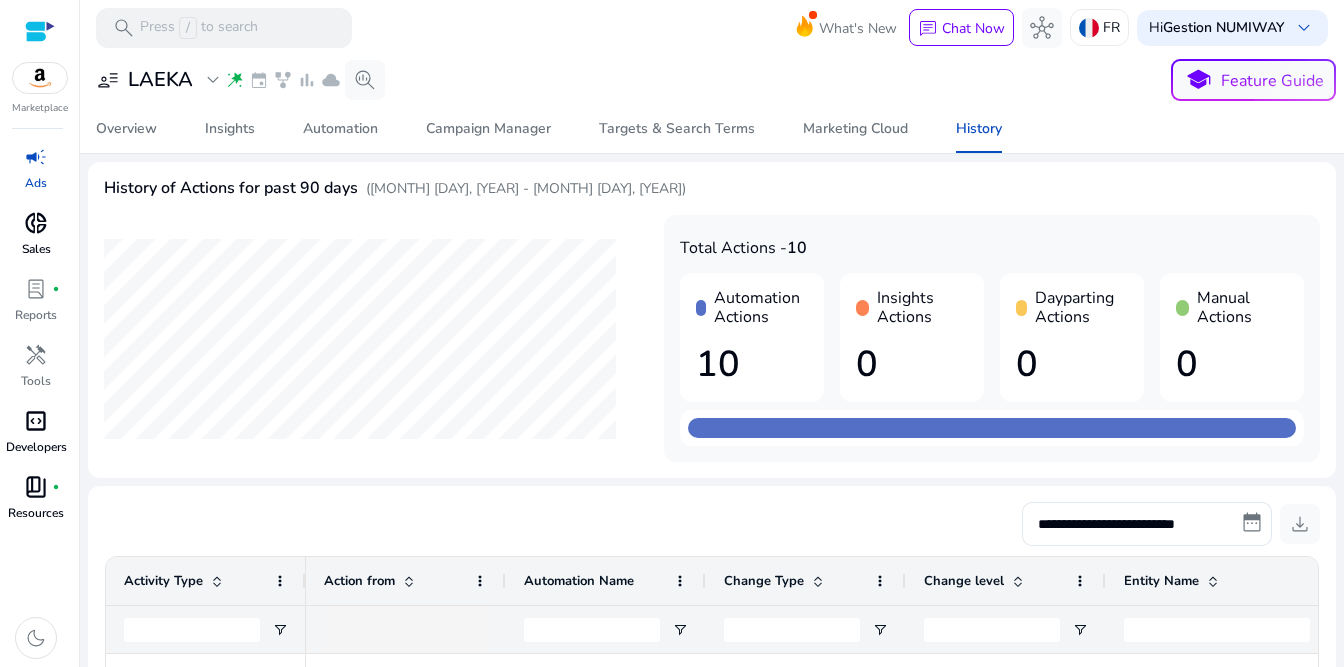 scroll, scrollTop: 411, scrollLeft: 0, axis: vertical 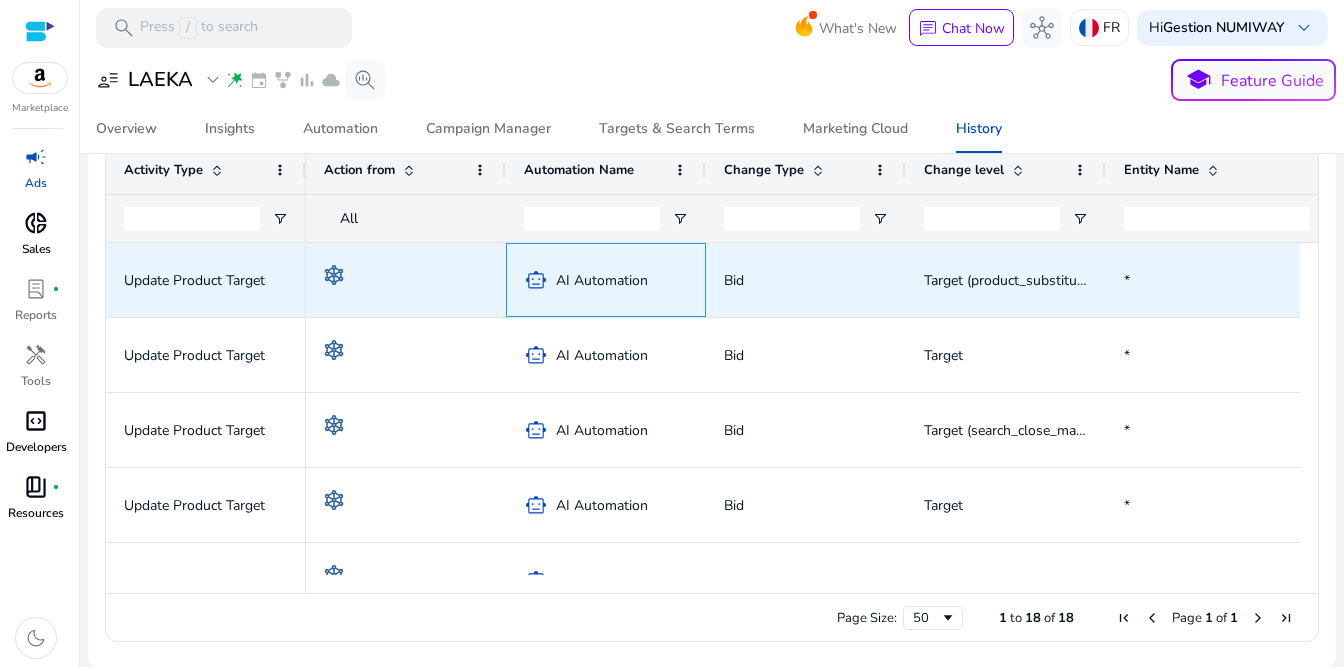 click on "AI Automation" 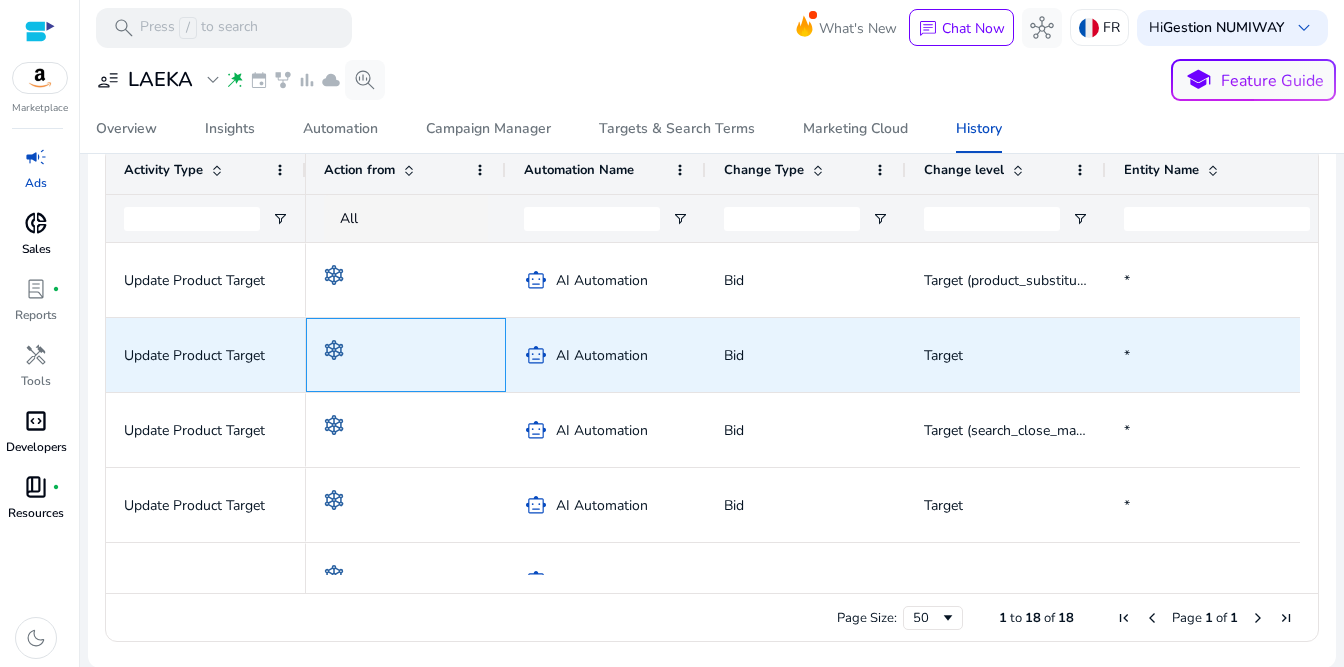 click 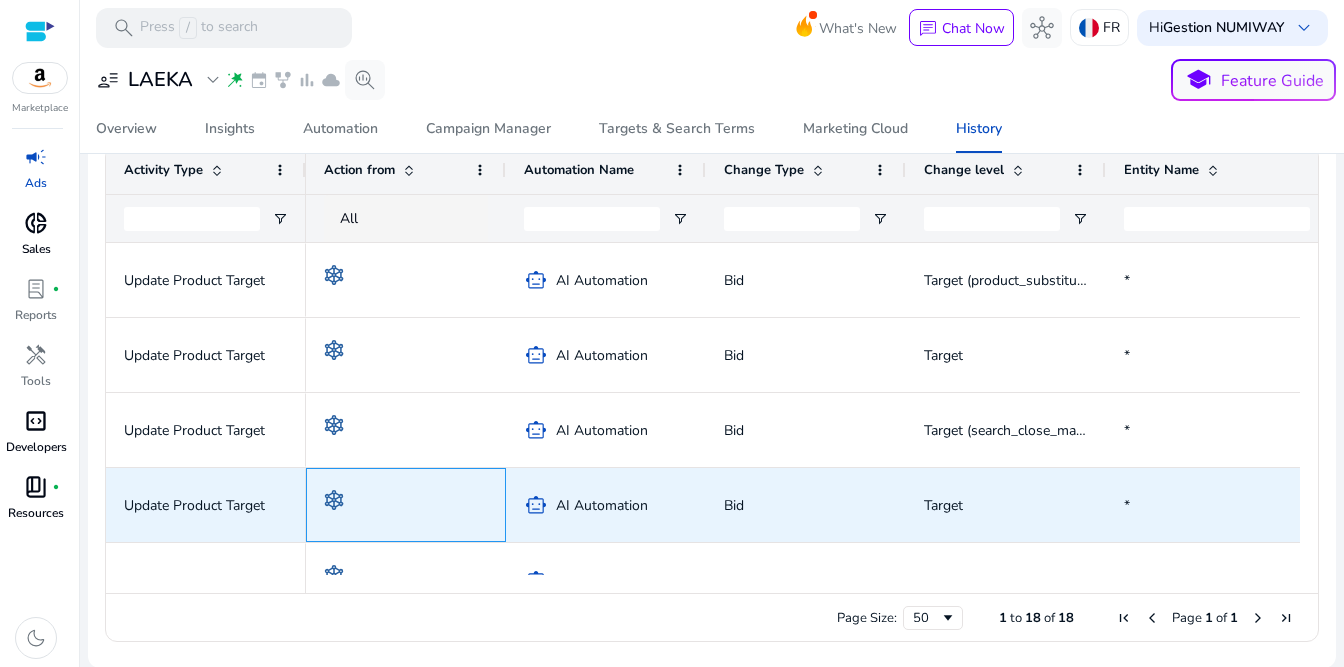 click 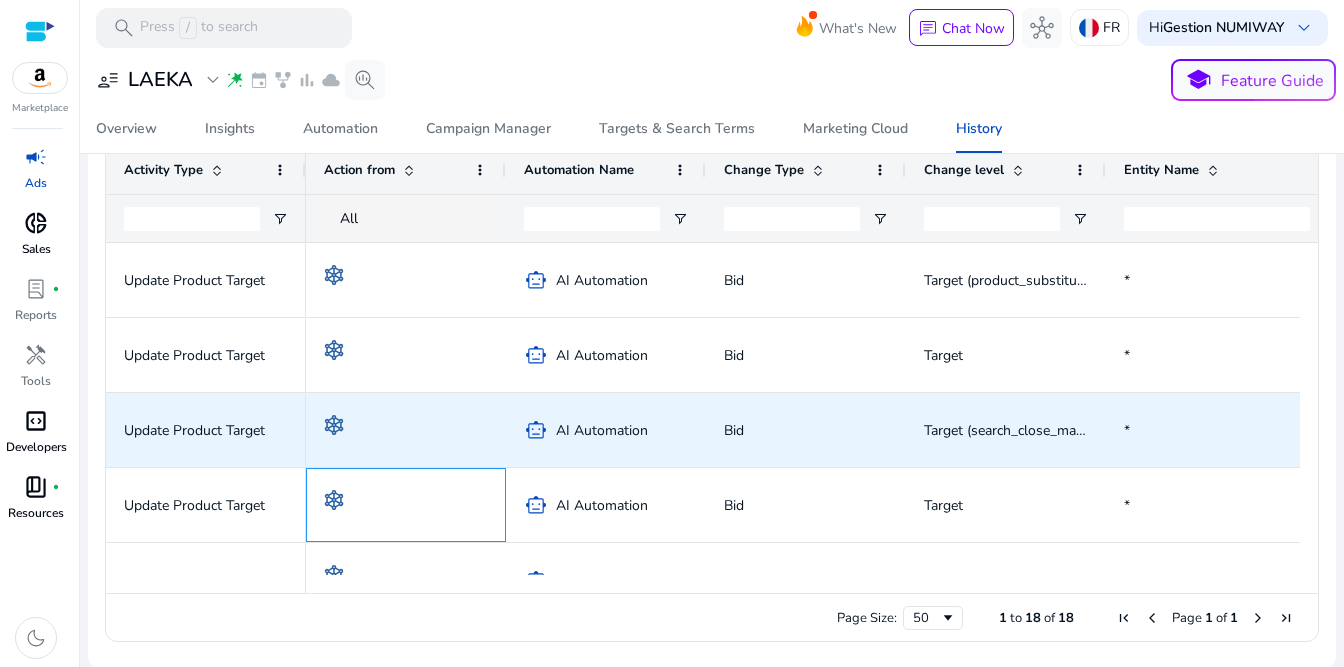 scroll, scrollTop: 135, scrollLeft: 0, axis: vertical 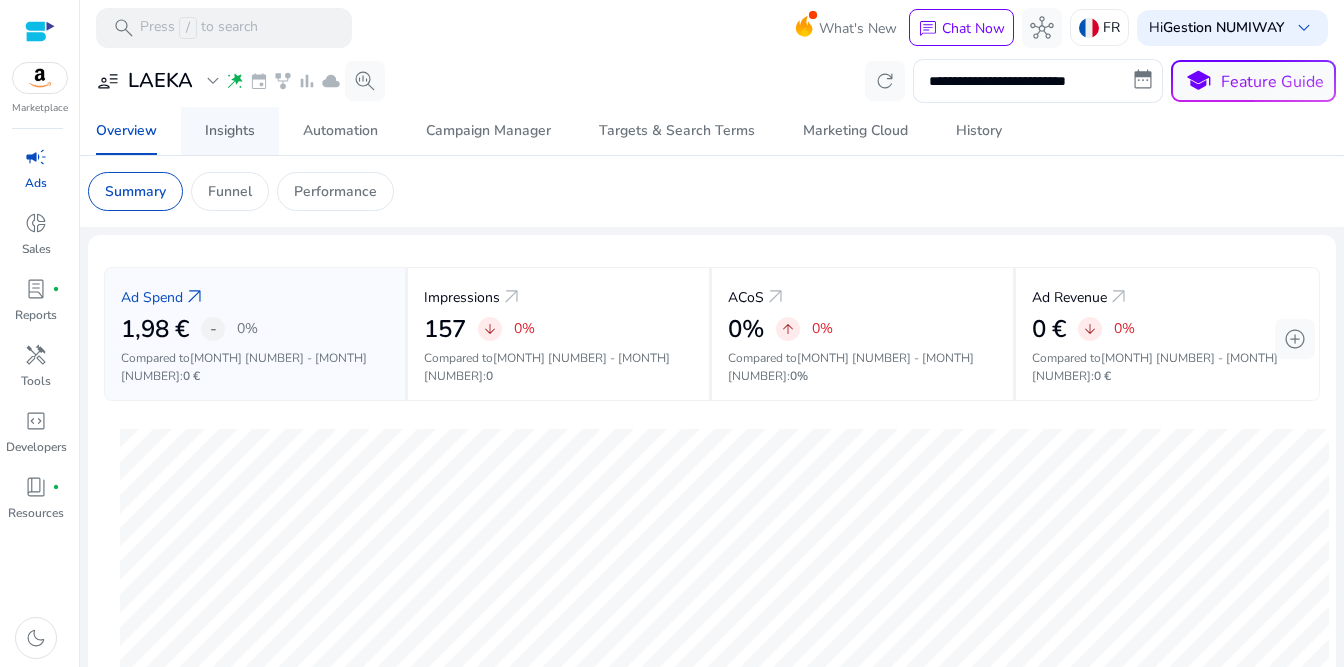 click on "Insights" at bounding box center [230, 131] 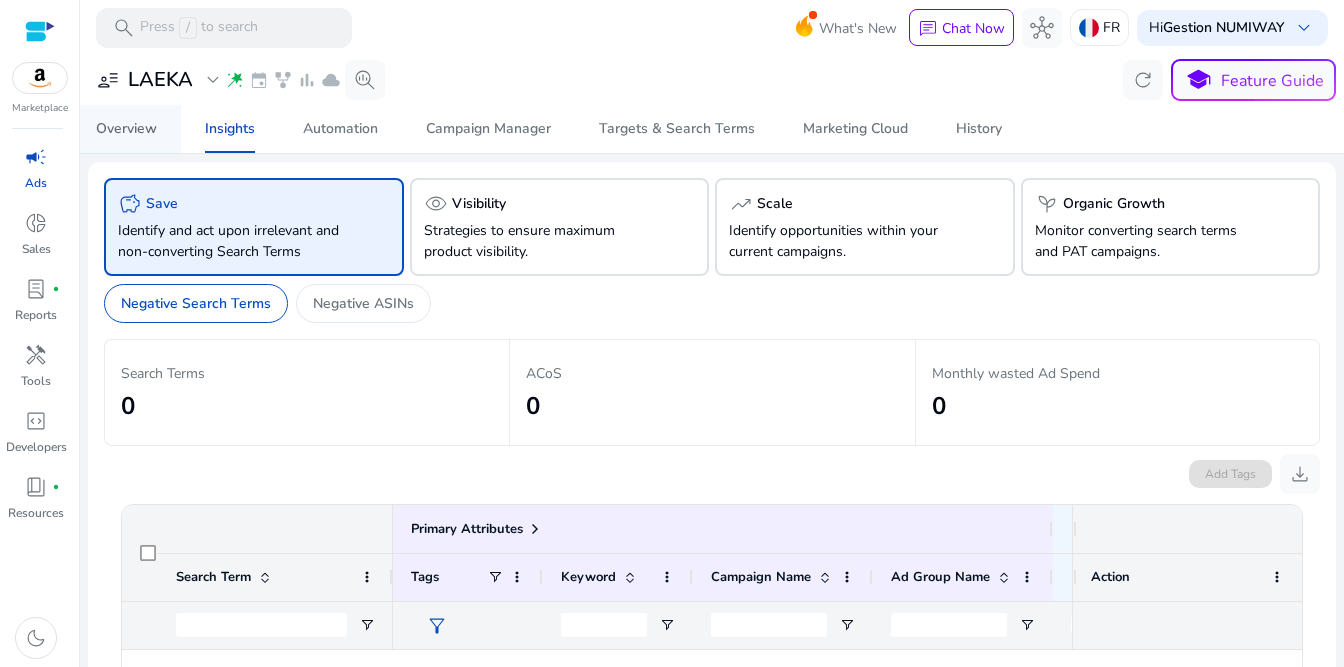 click on "Overview" at bounding box center [126, 129] 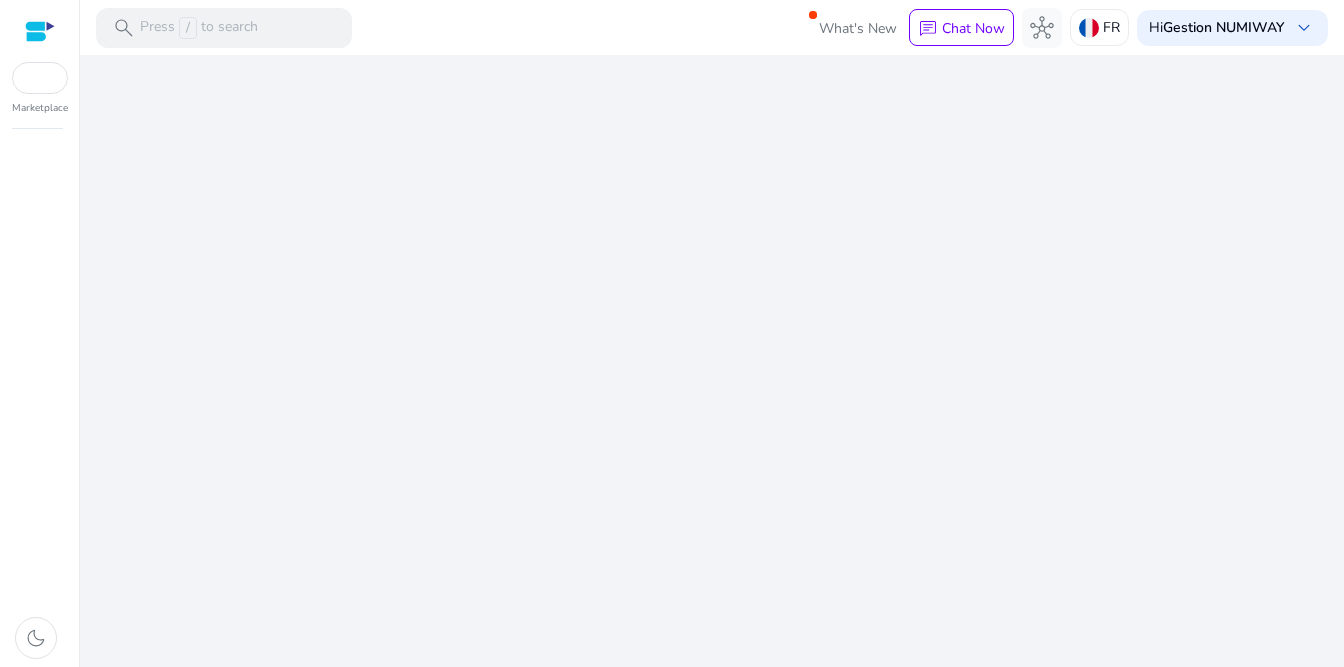 scroll, scrollTop: 0, scrollLeft: 0, axis: both 